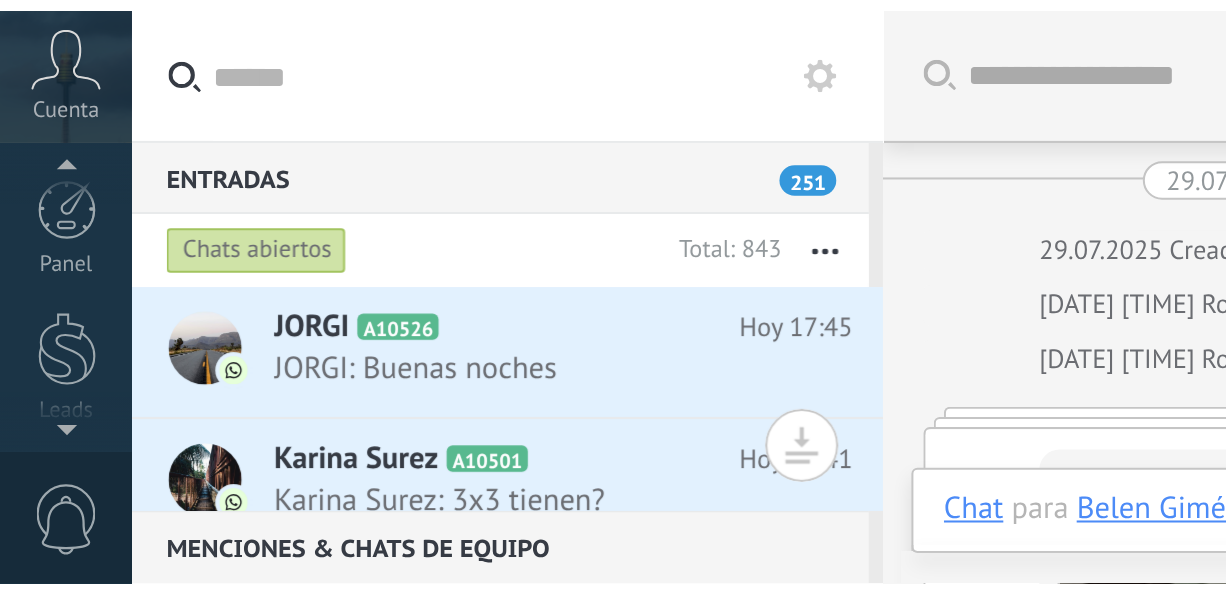 scroll, scrollTop: 0, scrollLeft: 0, axis: both 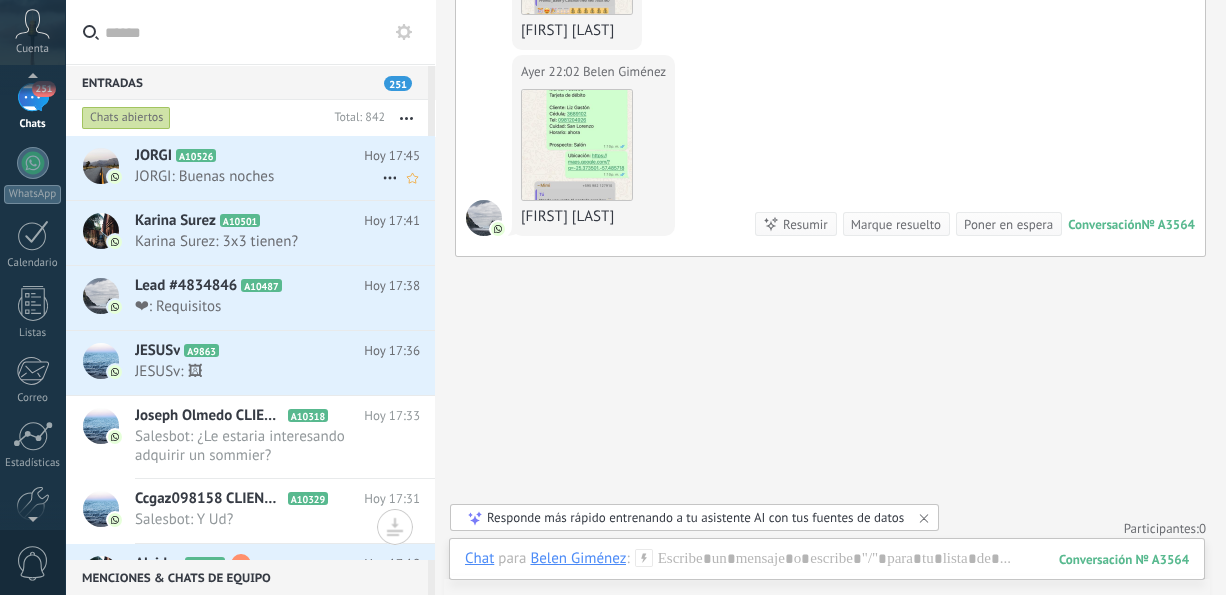 click on "JORGI: Buenas noches" at bounding box center (258, 176) 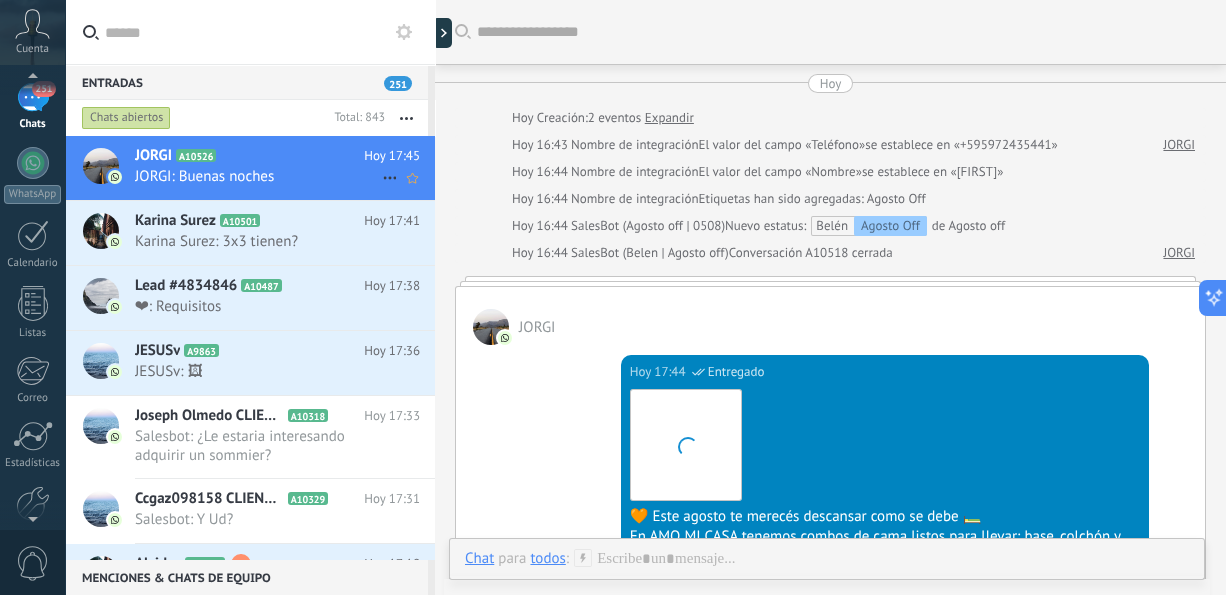 scroll, scrollTop: 1329, scrollLeft: 0, axis: vertical 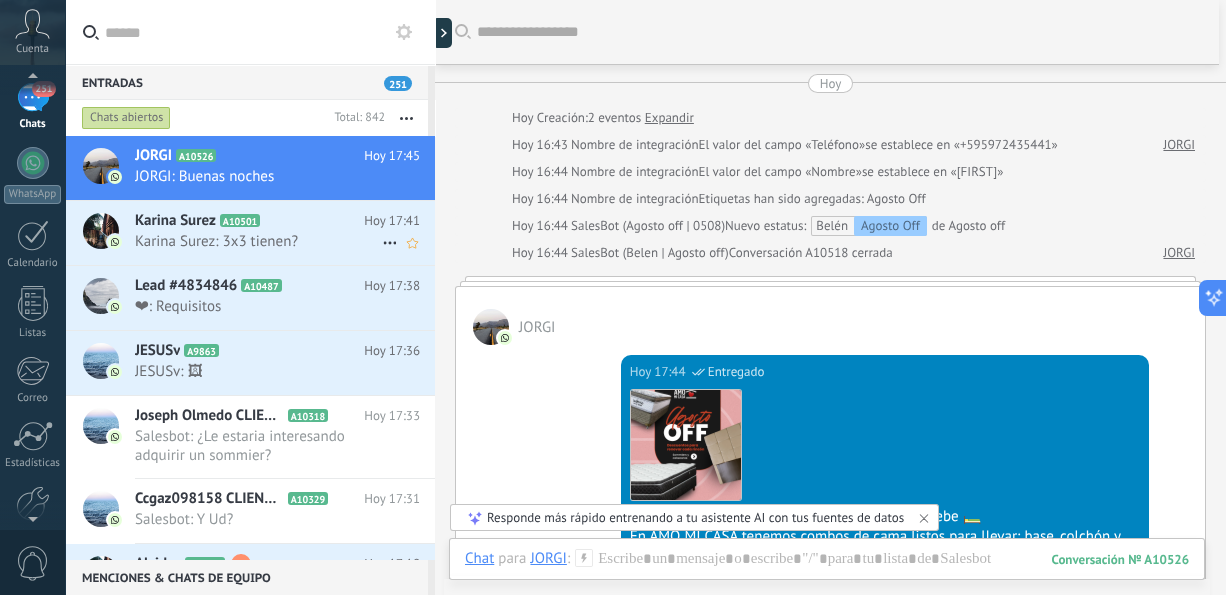 click on "Karina Surez: 3x3 tienen?" at bounding box center (258, 241) 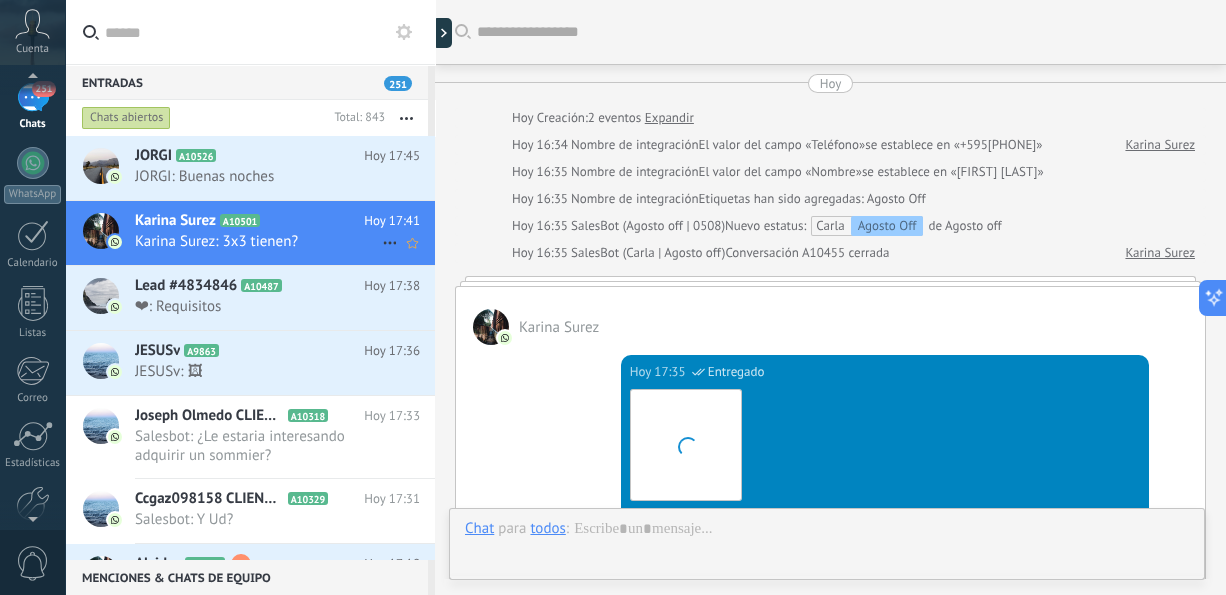 scroll, scrollTop: 1428, scrollLeft: 0, axis: vertical 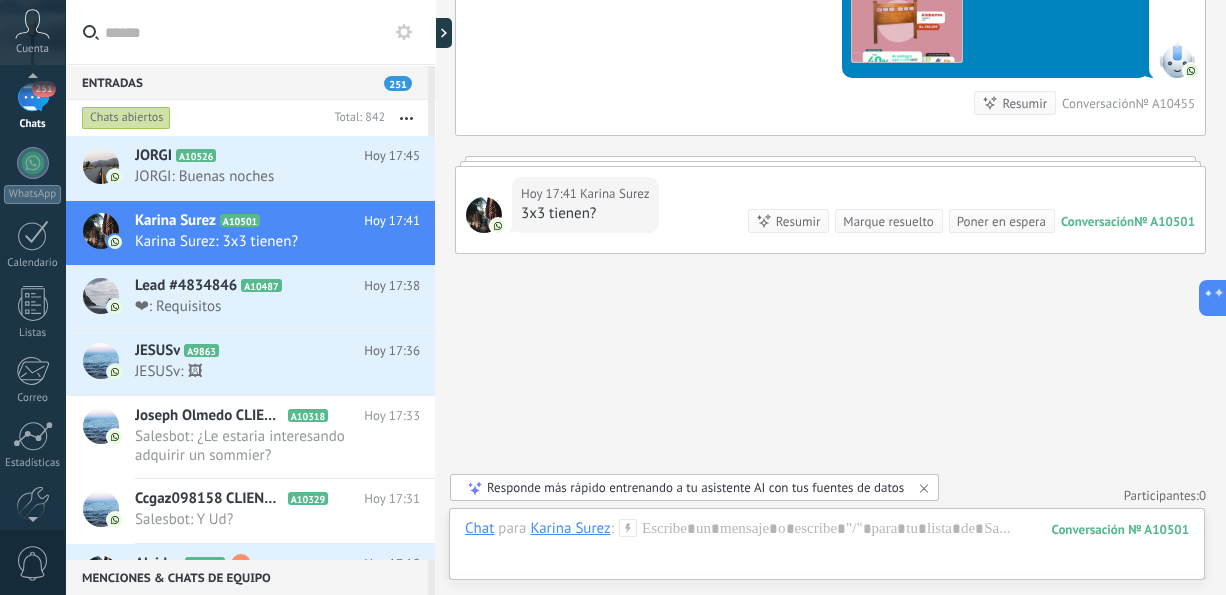click on "Kommo Copilot Nuevo chat Nuevo chat ¡Hola, soy Kommo Copilot! ¿Necesitas ayuda para configurar Kommo o gestionar tus leads? ¡Solo pregúntame! Resumen del lead Sugerencias de campo Preguntas sin responder El contenido generado por IA puede ser impreciso" at bounding box center (1386, 297) 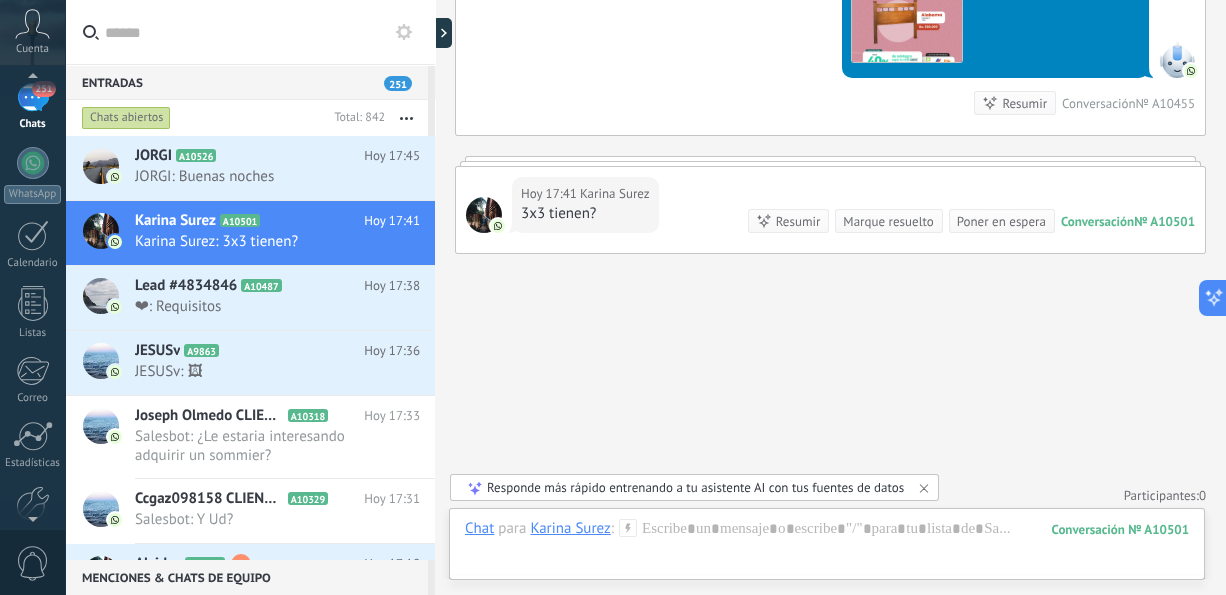 click on "Buscar Carga más Hoy Hoy Creación:  2  eventos  Expandir Hoy 16:34 Nombre de integración  El valor del campo «Teléfono»  se establece en «+595[PHONE]» [FIRST] [LAST] Hoy 16:35 Nombre de integración  El valor del campo «Nombre»  se establece en «[FIRST] [LAST]» Hoy 16:35 Nombre de integración  Etiquetas han sido agregadas: Agosto Off Hoy 16:35 SalesBot (Agosto off | 0508)  Nuevo estatus: Carla Agosto Off de Agosto off Hoy 16:35 SalesBot (Carla | Agosto off)  Conversación A10455 cerrada [FIRST] [LAST] [FIRST] [LAST]  Hoy 17:35 SalesBot (Carla | Agosto off)  Entregado Descargar 🧡 Este agosto te merecés descansar como se debe 🛏️ En AMO MI CASA tenemos combos de cama listos para llevar: base, colchón y hasta cabecera 🛋️
📌 Desde Gs. 2.300.000
📐 Varias medidas y modelos disponibles
¿Te interesa alguna? 📲 Respondé este mensajito y te ayudo Hoy 17:35 SalesBot (Carla | Agosto off)  Entregado Descargar Hoy 17:35 SalesBot (Carla | Agosto off)  Entregado Descargar 0 0" at bounding box center [830, -413] 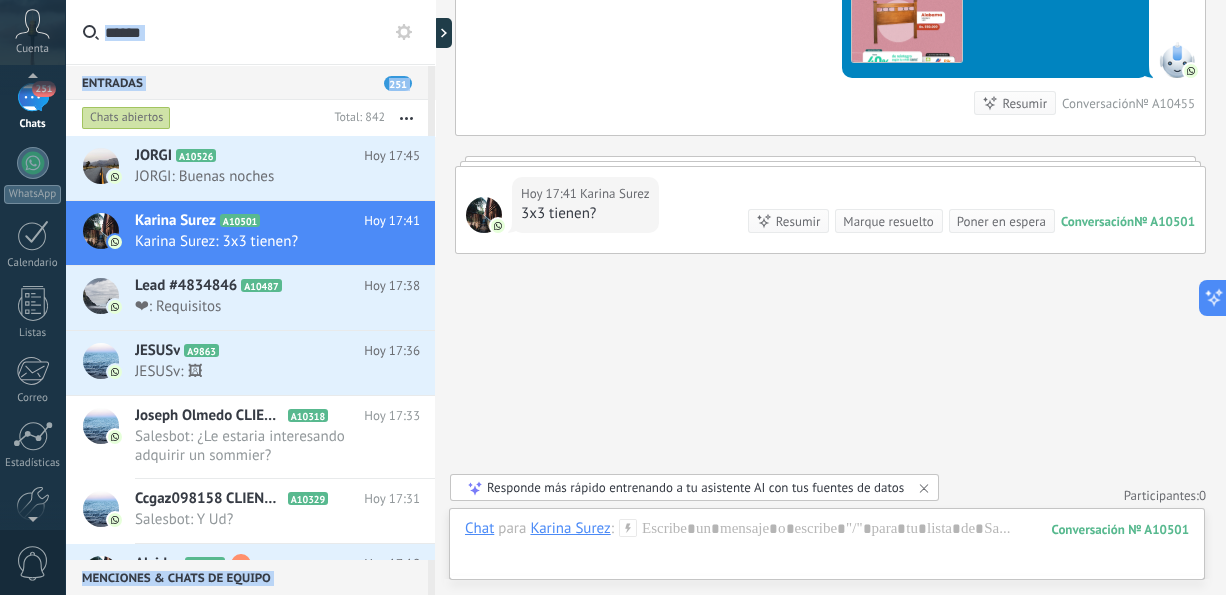 drag, startPoint x: 1204, startPoint y: 29, endPoint x: 1226, endPoint y: 28, distance: 22.022715 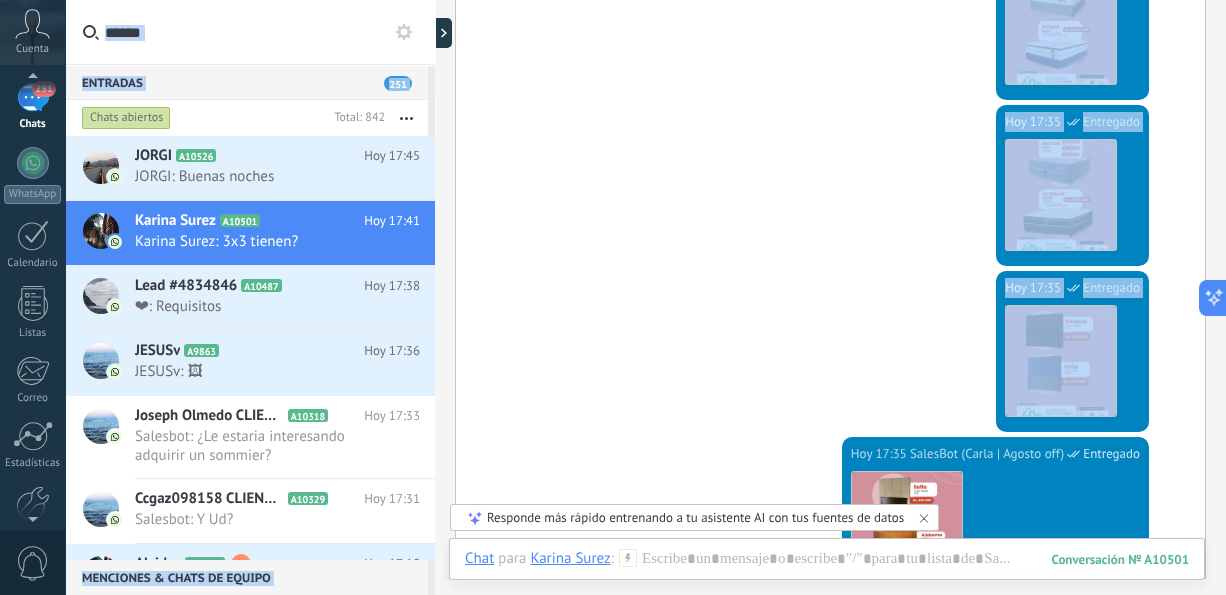 scroll, scrollTop: 386, scrollLeft: 0, axis: vertical 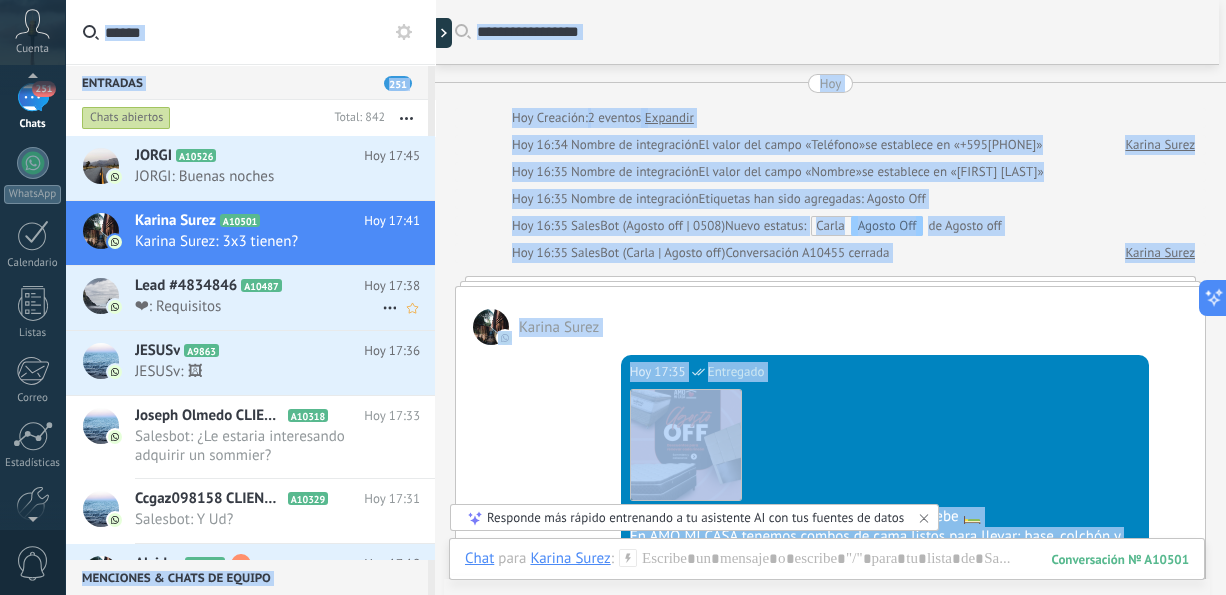 click on "❤‍: Requisitos" at bounding box center [258, 306] 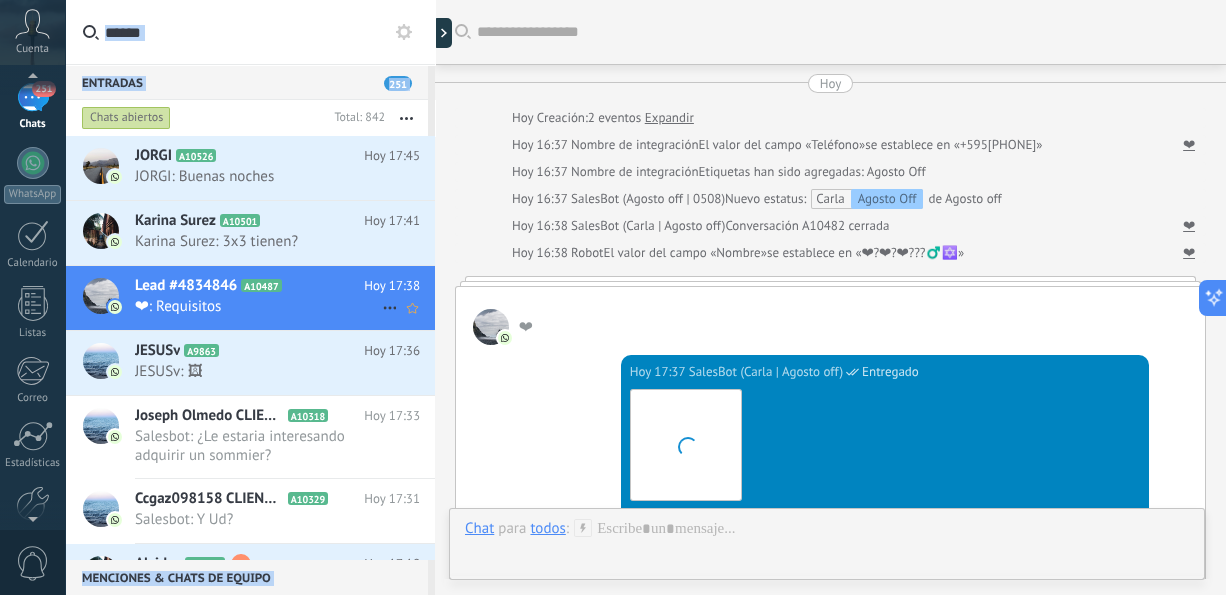 scroll, scrollTop: 1579, scrollLeft: 0, axis: vertical 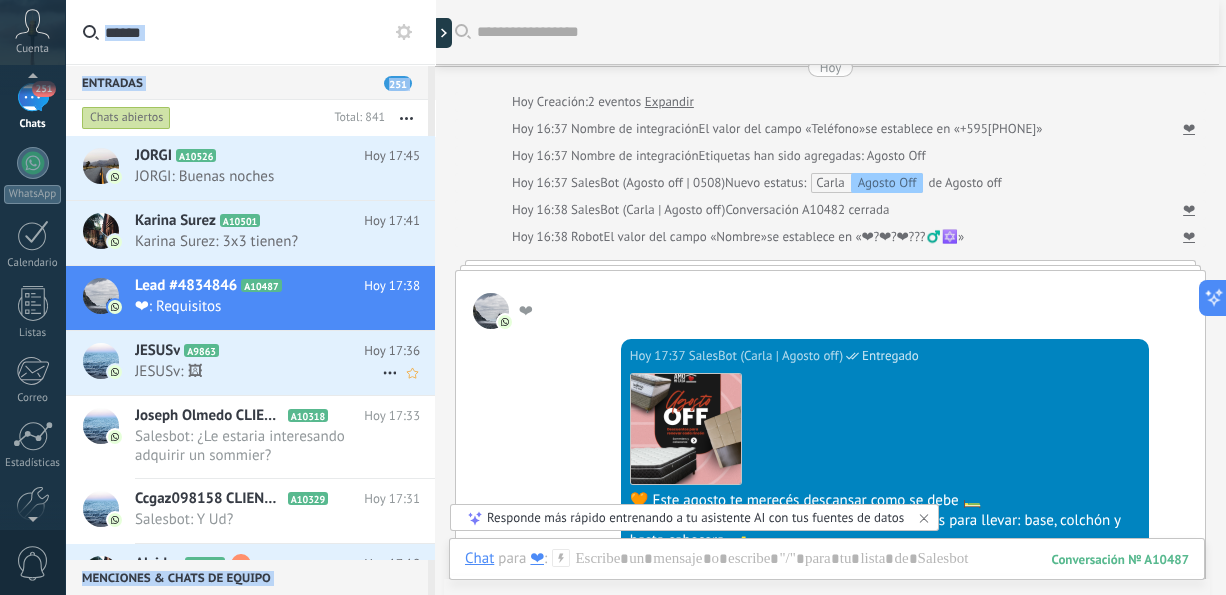 click on "JESUSv: 🖼" at bounding box center [258, 371] 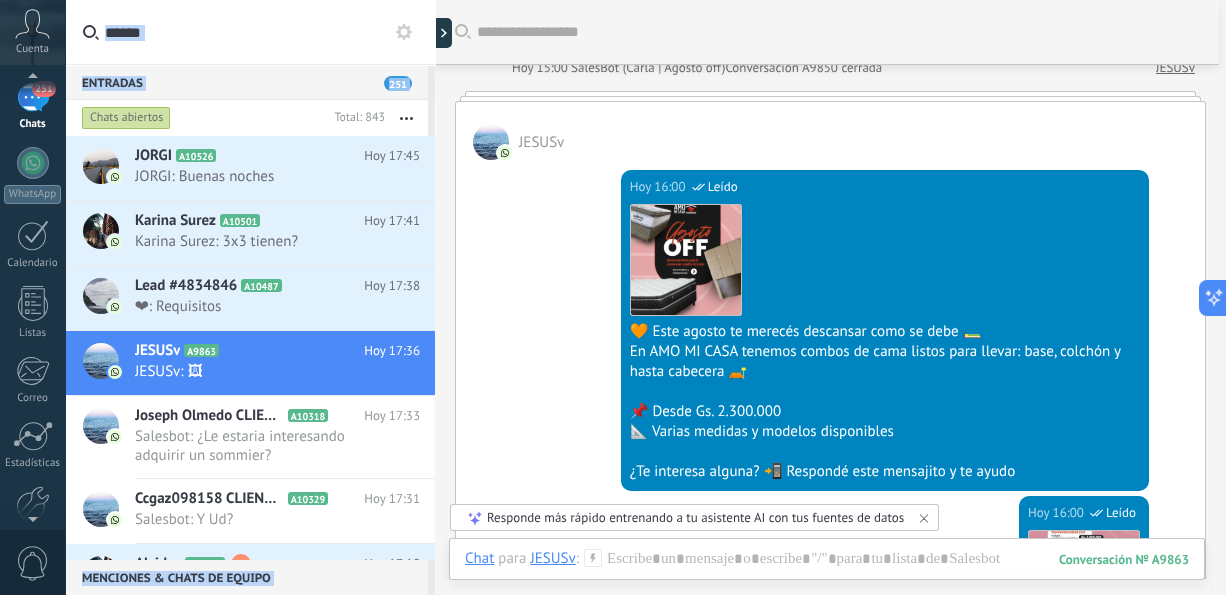 scroll, scrollTop: 0, scrollLeft: 0, axis: both 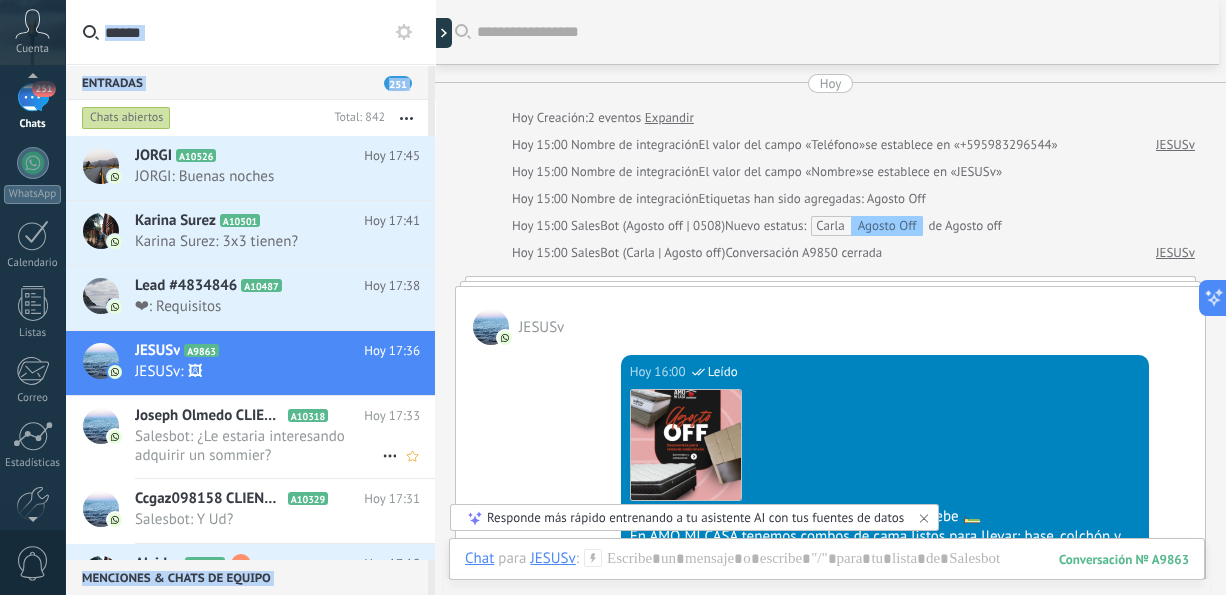 click on "Salesbot: ¿Le estaria interesando adquirir un sommier?" at bounding box center [258, 446] 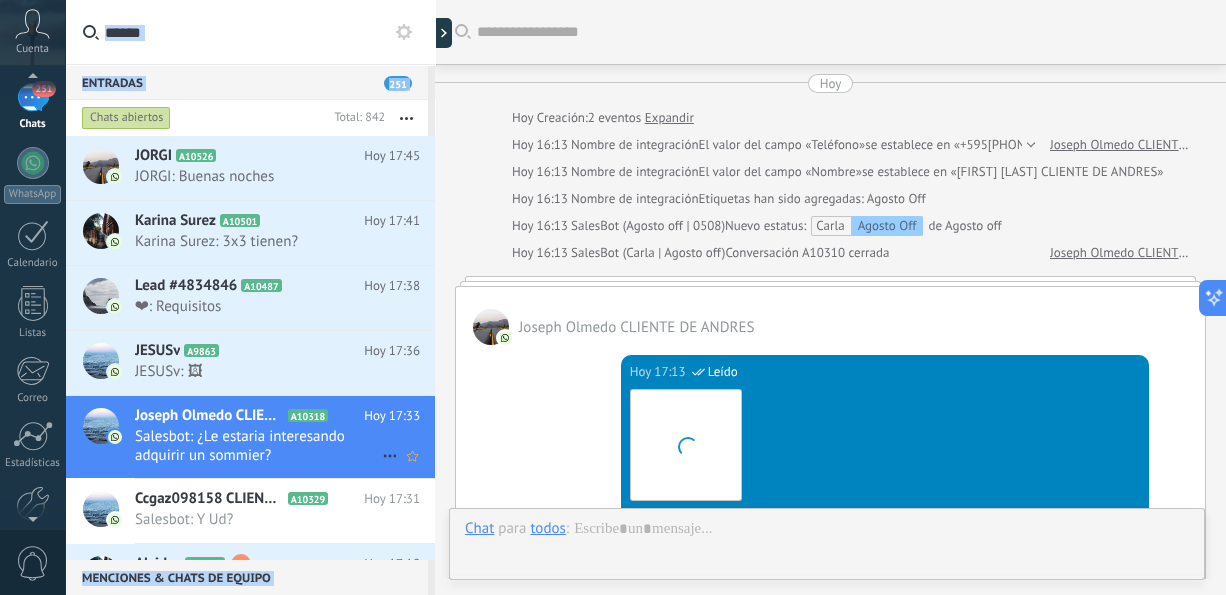 scroll, scrollTop: 1602, scrollLeft: 0, axis: vertical 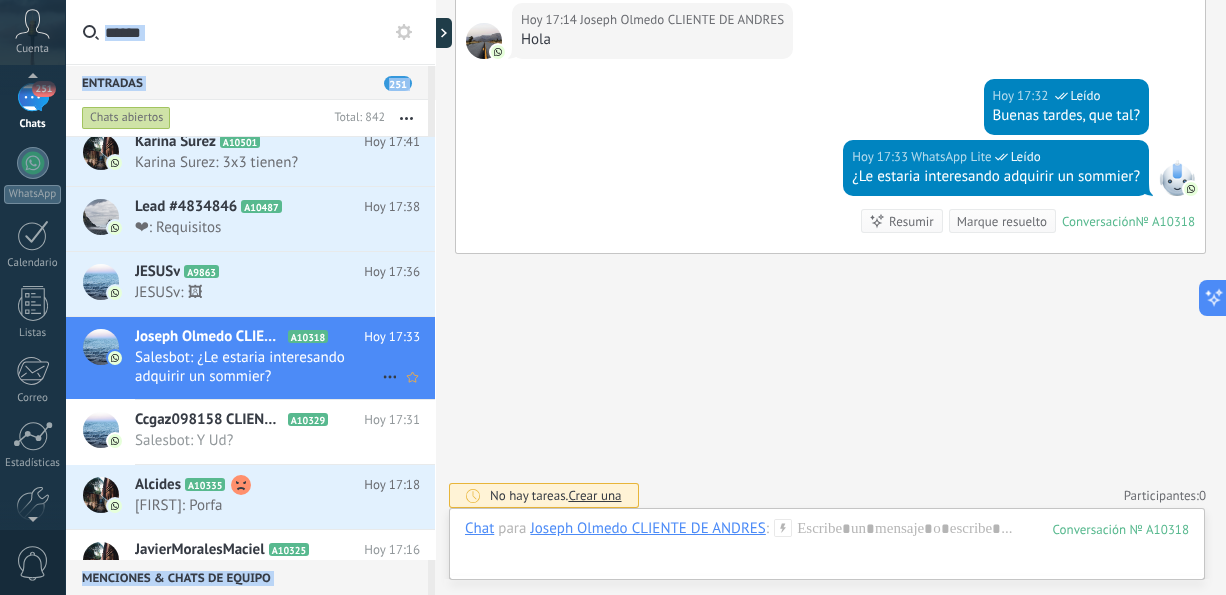 click on "Salesbot: Y Ud?" at bounding box center [258, 440] 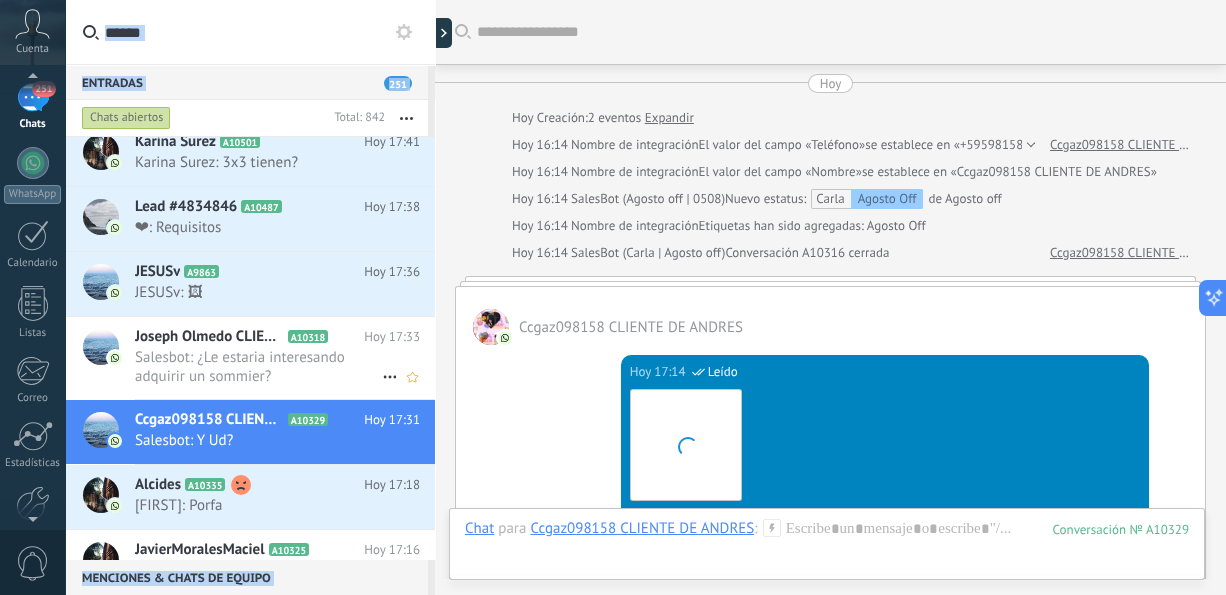 scroll, scrollTop: 1664, scrollLeft: 0, axis: vertical 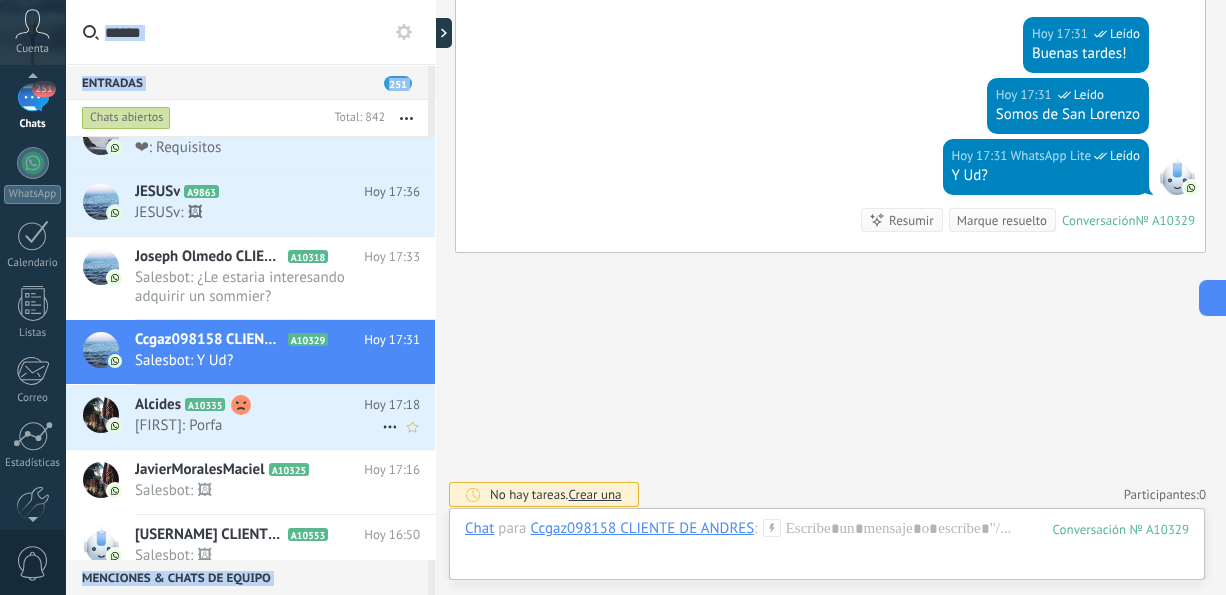 click on "[FIRST]
A10335
Hoy 17:18
[FIRST]: Porfa" at bounding box center (285, 416) 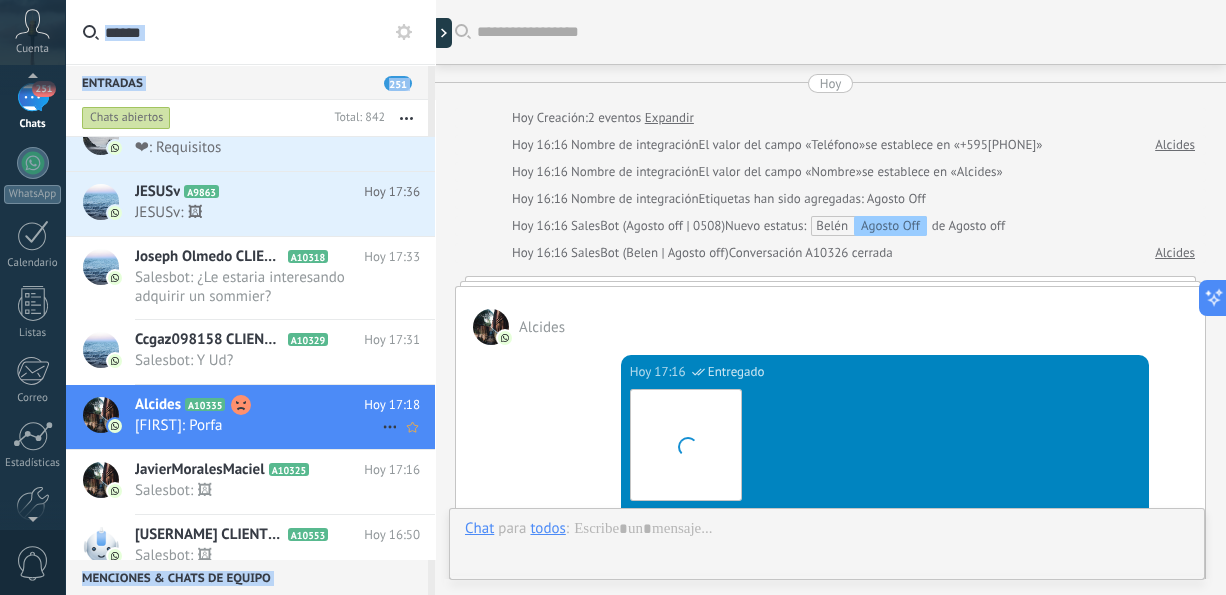 scroll, scrollTop: 1522, scrollLeft: 0, axis: vertical 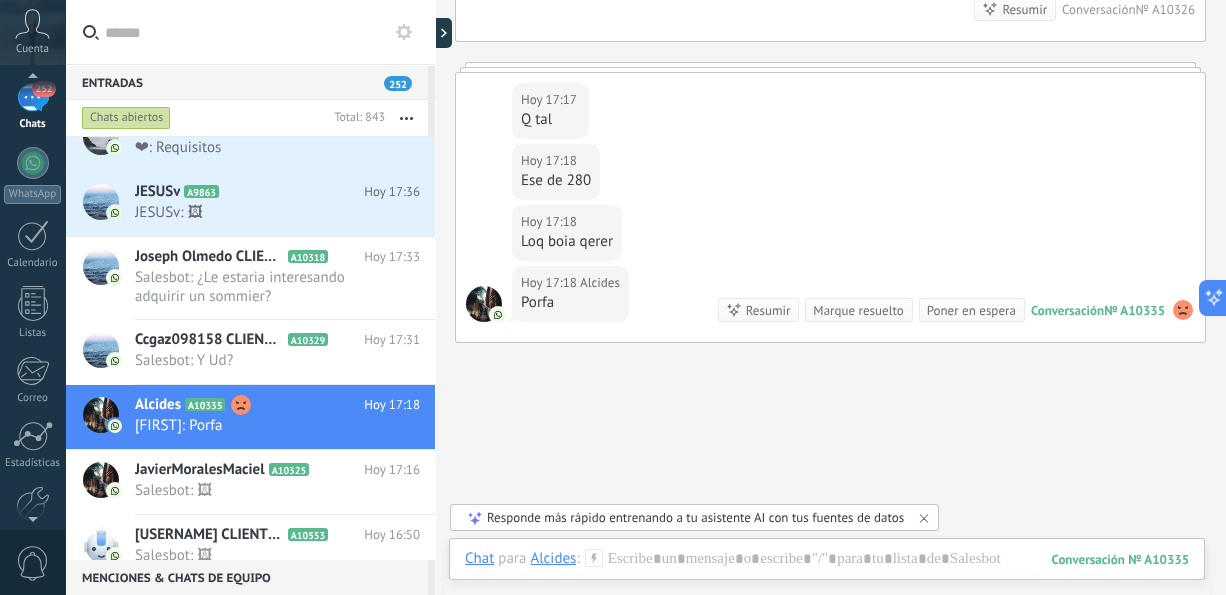 click on "Kommo Copilot Nuevo chat Nuevo chat ¡Hola, soy Kommo Copilot! ¿Necesitas ayuda para configurar Kommo o gestionar tus leads? ¡Solo pregúntame! Resumen del lead Sugerencias de campo Preguntas sin responder El contenido generado por IA puede ser impreciso" at bounding box center (1386, 297) 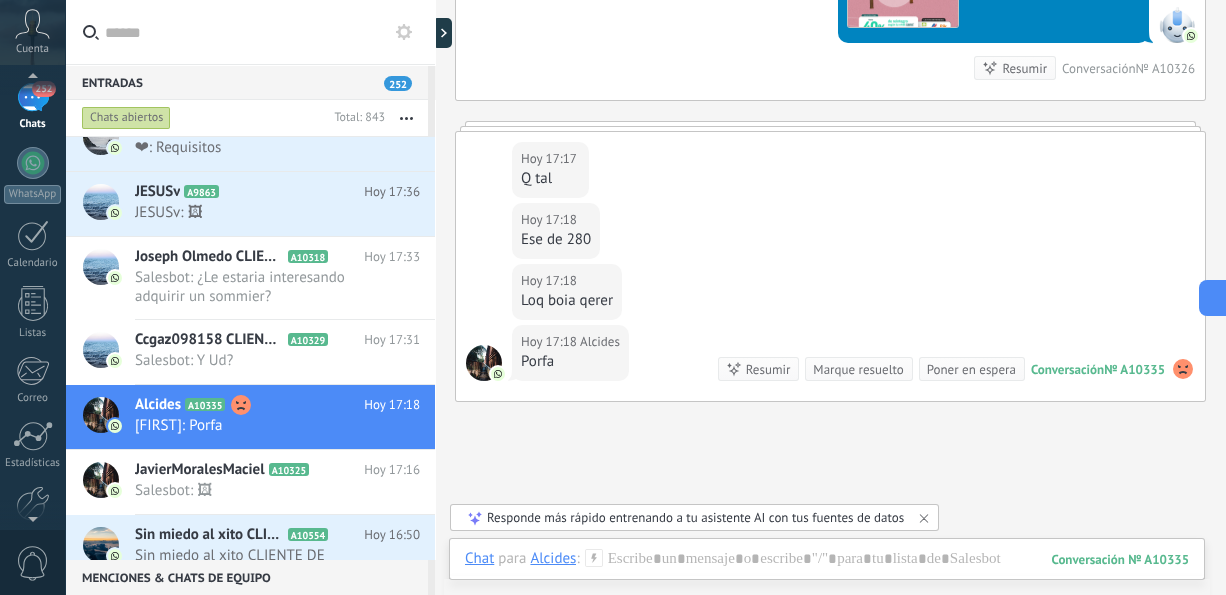scroll, scrollTop: 1464, scrollLeft: 0, axis: vertical 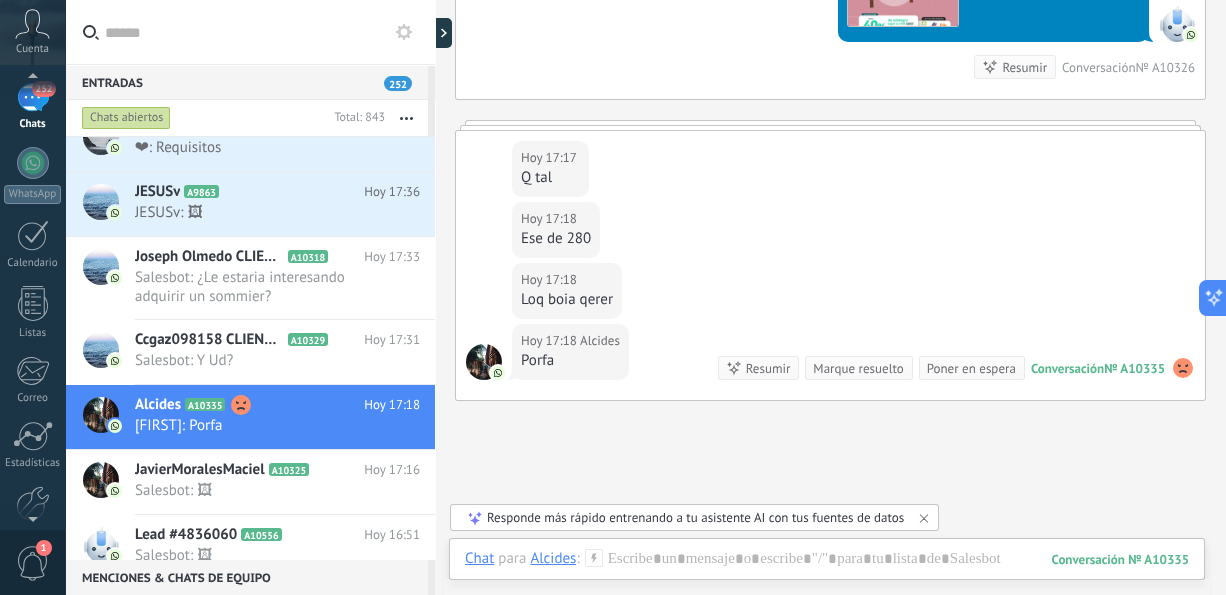 drag, startPoint x: 981, startPoint y: 55, endPoint x: 945, endPoint y: 49, distance: 36.496574 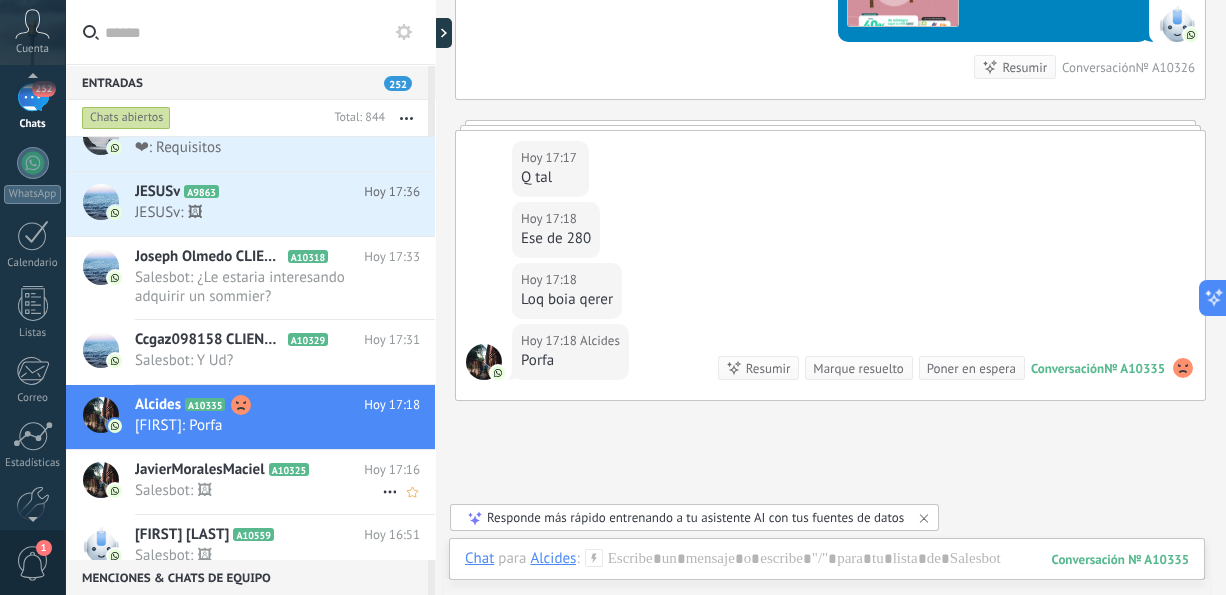 click on "JavierMoralesMaciel" at bounding box center (200, 470) 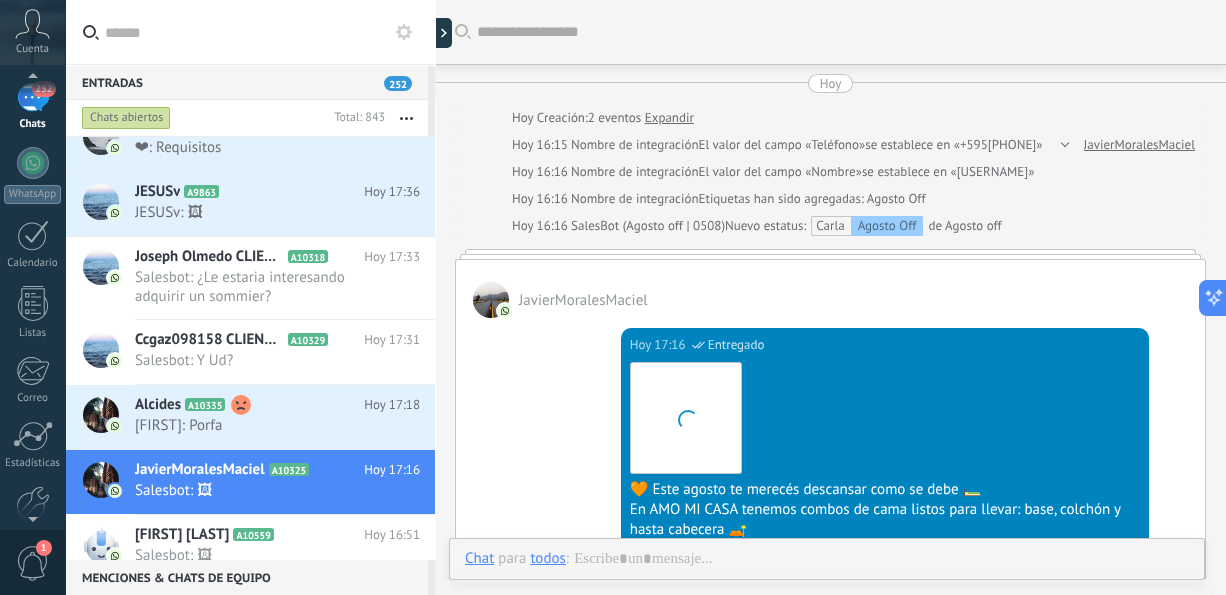 scroll, scrollTop: 628, scrollLeft: 0, axis: vertical 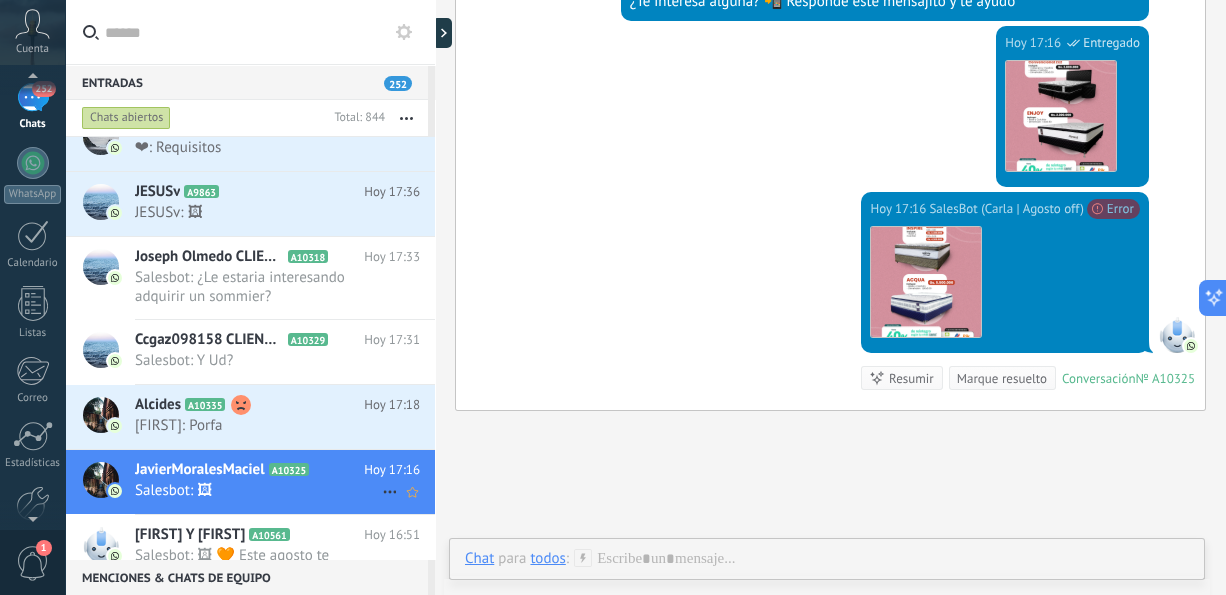 click on "Salesbot: 🖼" at bounding box center [258, 490] 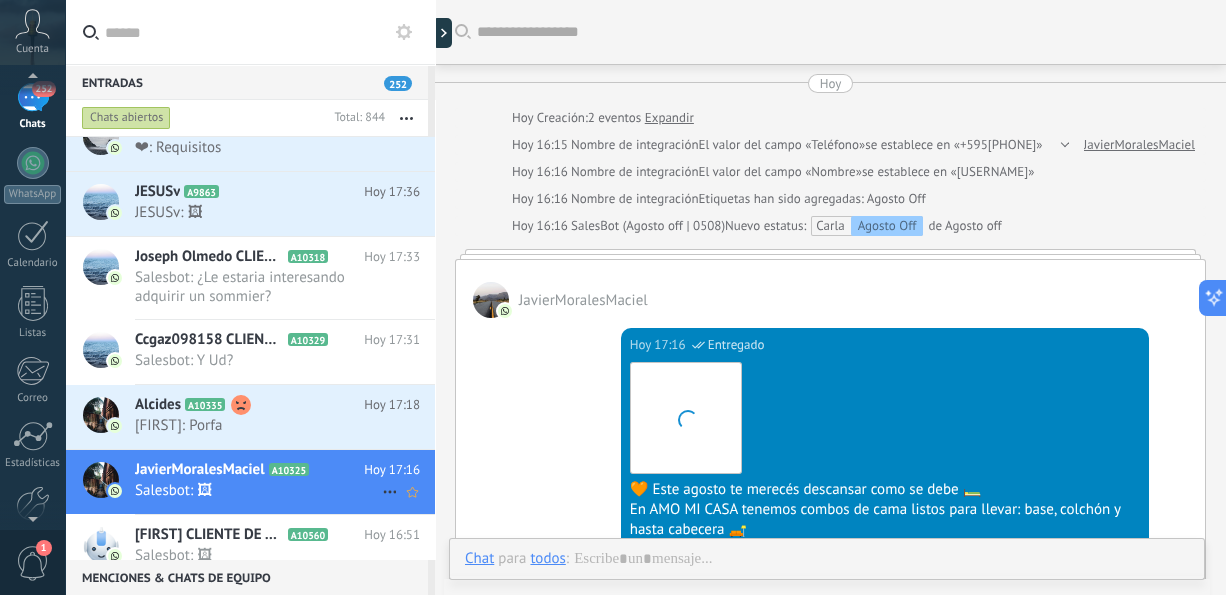 scroll, scrollTop: 628, scrollLeft: 0, axis: vertical 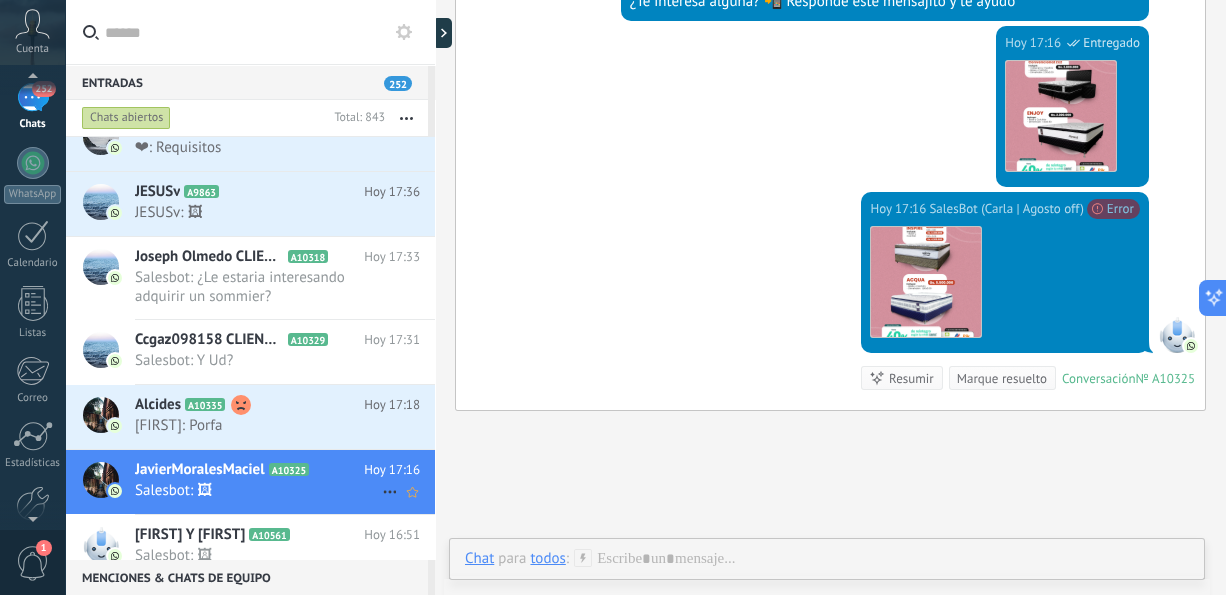click on "Salesbot: 🖼" at bounding box center (258, 490) 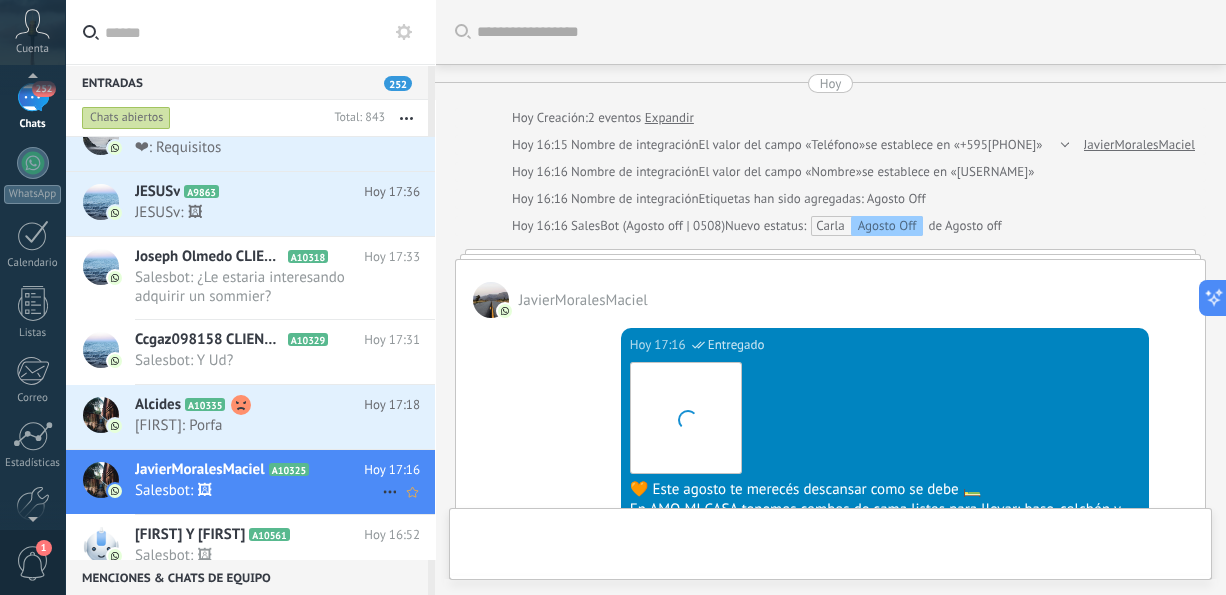 scroll, scrollTop: 789, scrollLeft: 0, axis: vertical 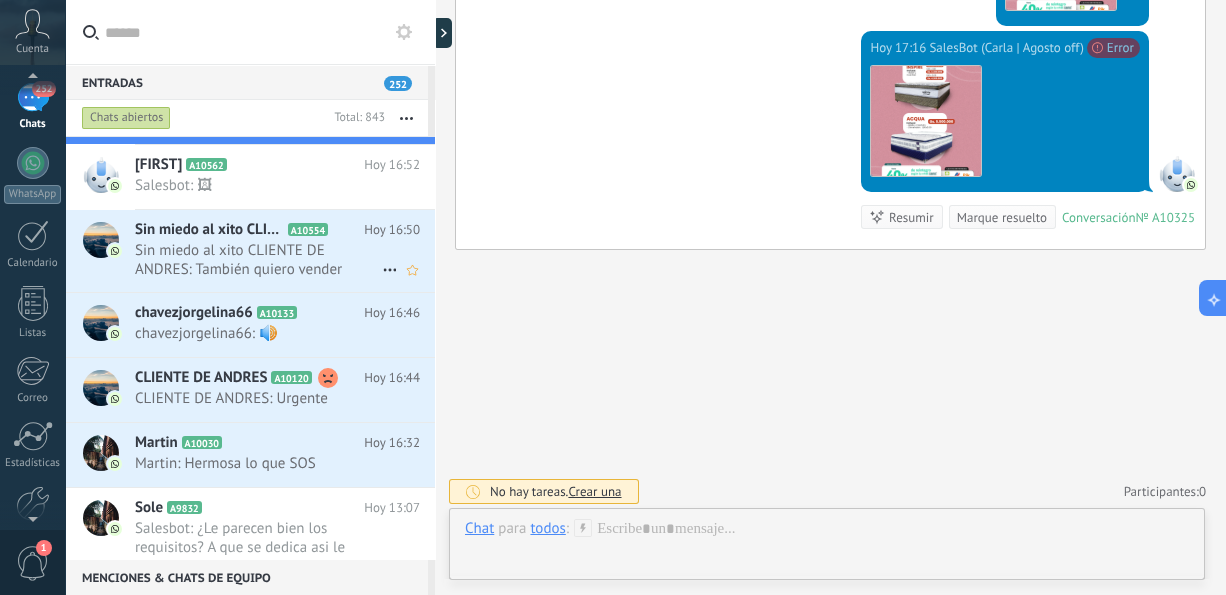 click on "Sin miedo al xito CLIENTE DE ANDRES: También quiero vender" at bounding box center [258, 260] 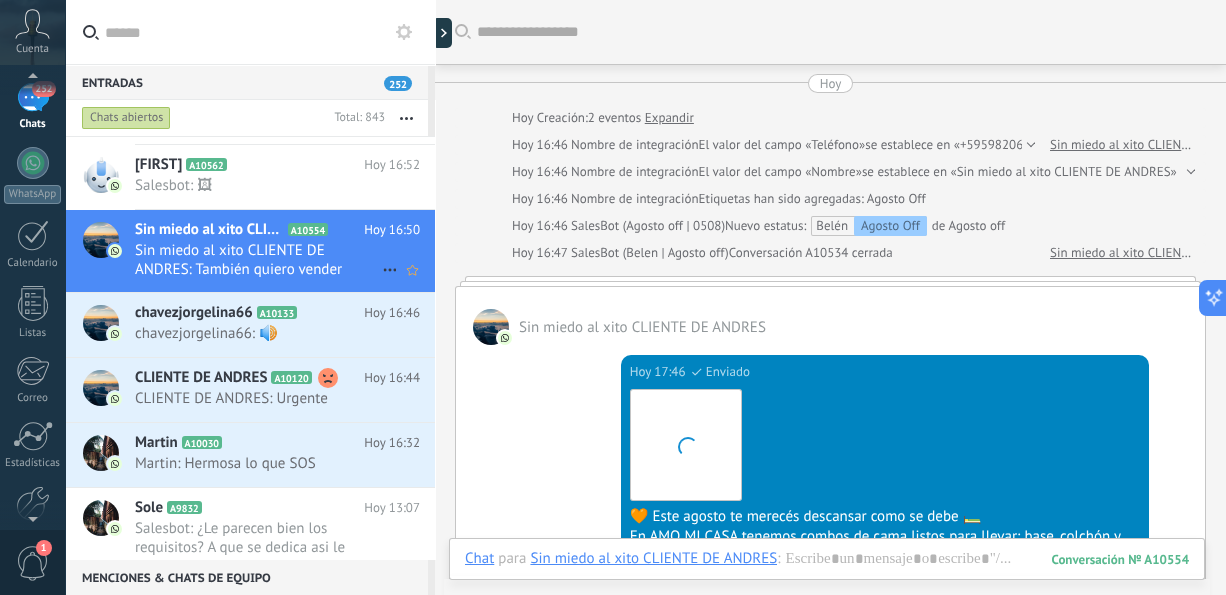 scroll, scrollTop: 2875, scrollLeft: 0, axis: vertical 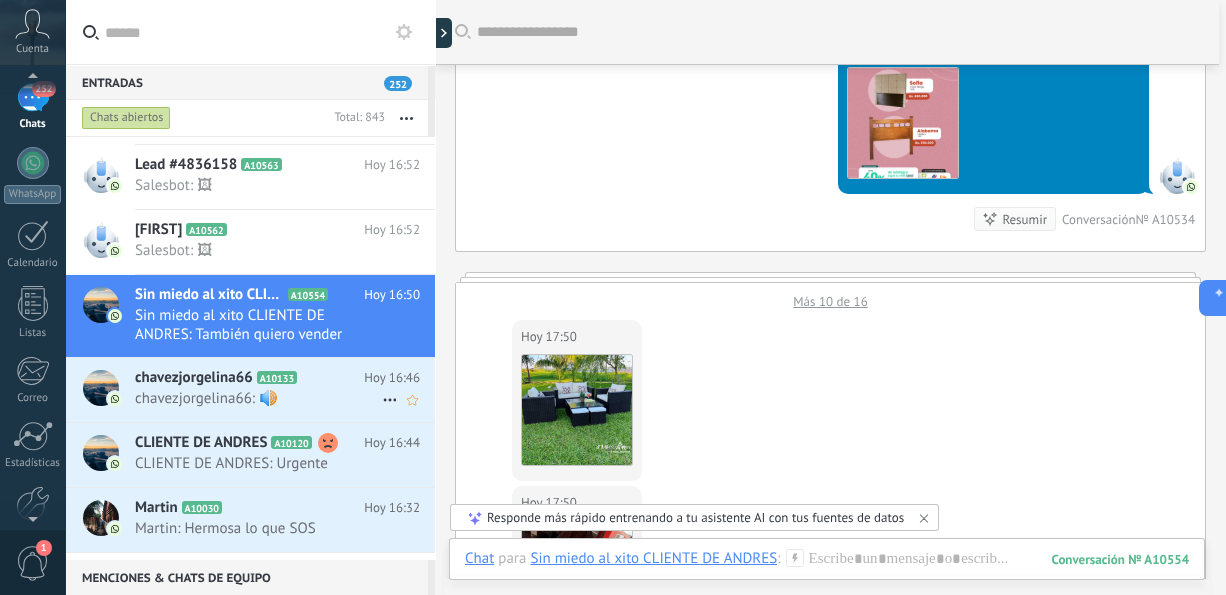 click on "chavezjorgelina66: 🔊" at bounding box center [258, 398] 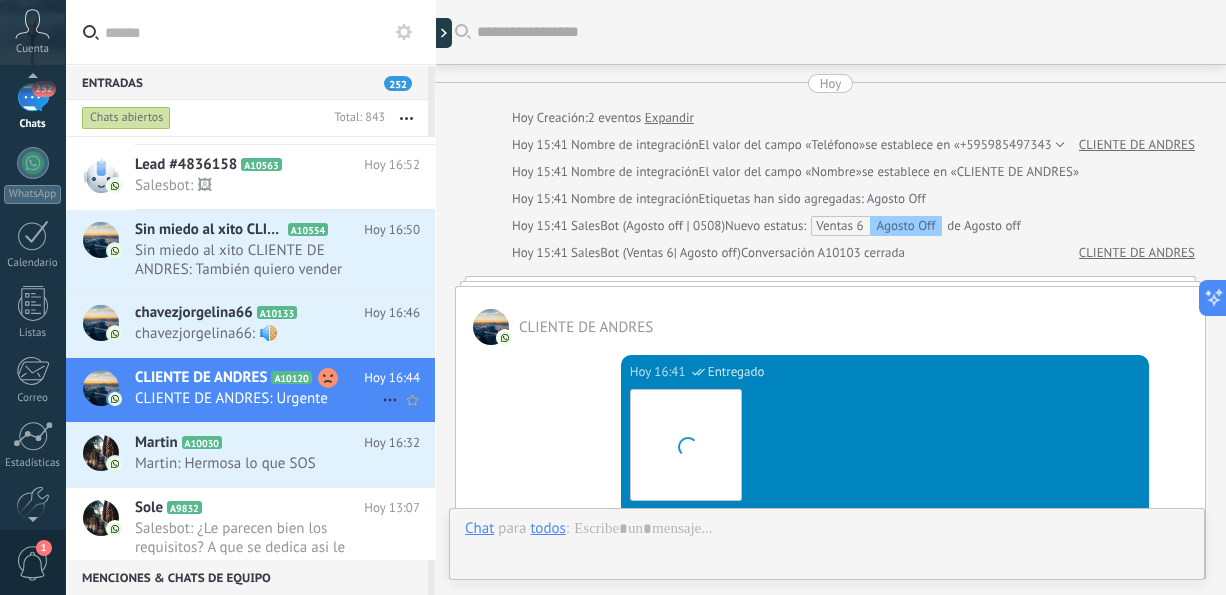 scroll, scrollTop: 1490, scrollLeft: 0, axis: vertical 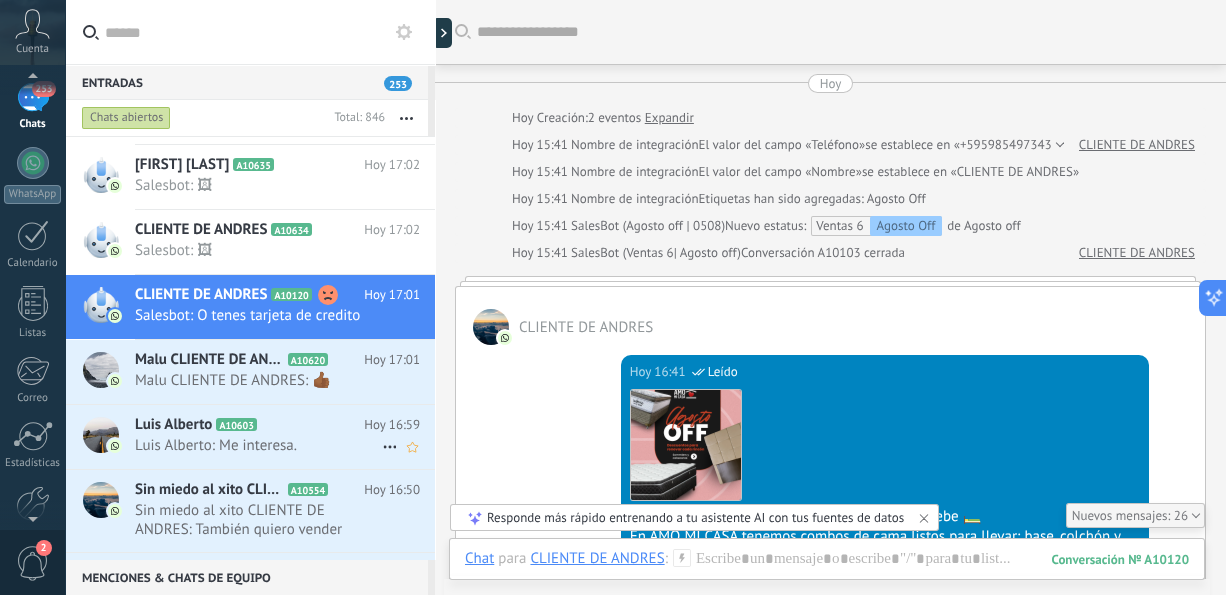 click on "Luis Alberto: Me interesa." at bounding box center [258, 445] 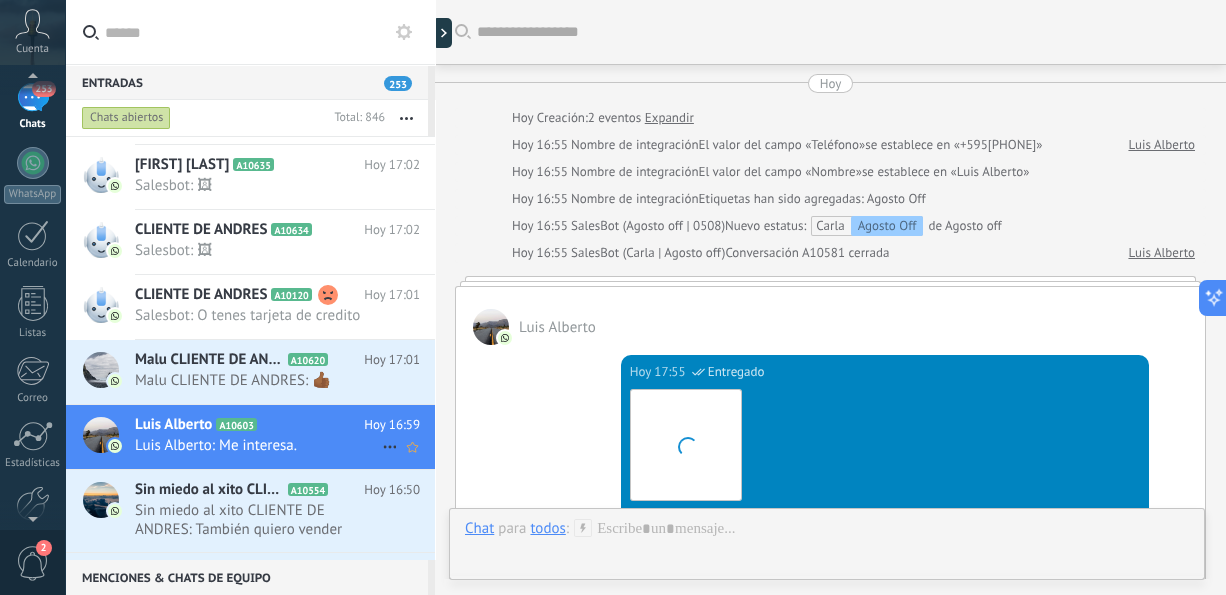scroll, scrollTop: 1490, scrollLeft: 0, axis: vertical 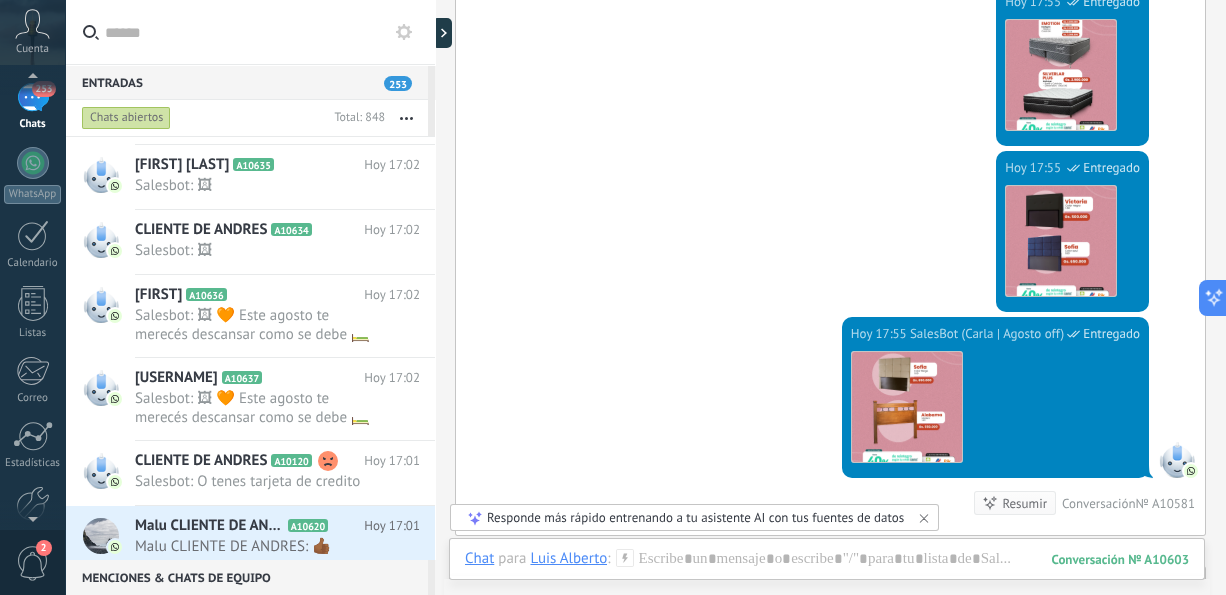 drag, startPoint x: 1224, startPoint y: 311, endPoint x: 1218, endPoint y: 200, distance: 111.16204 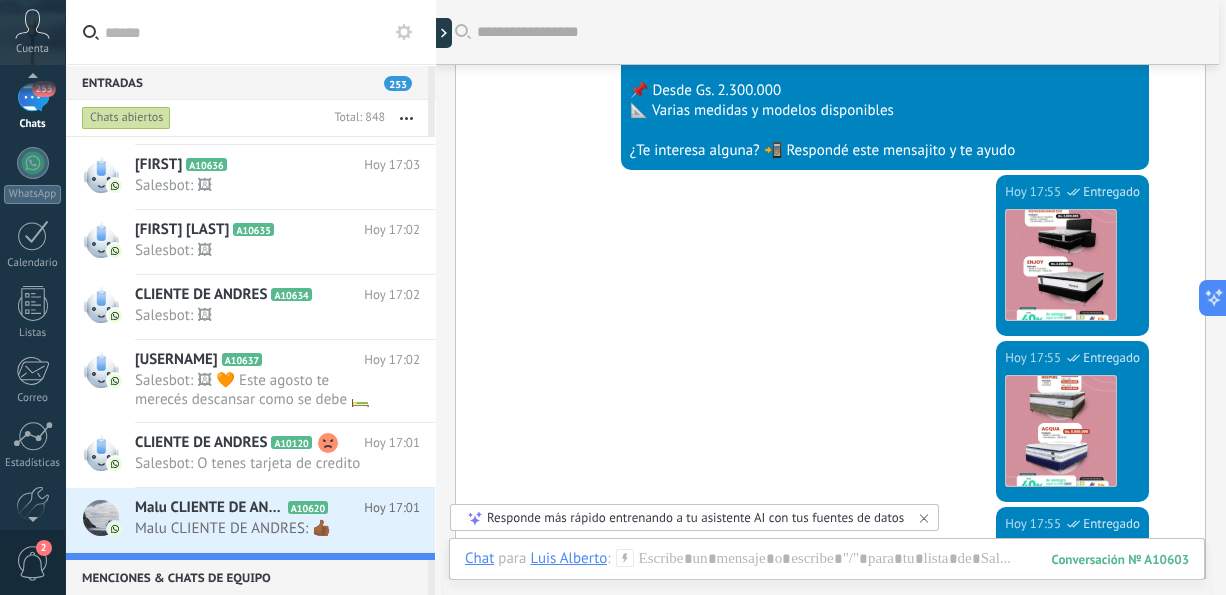 scroll, scrollTop: 0, scrollLeft: 0, axis: both 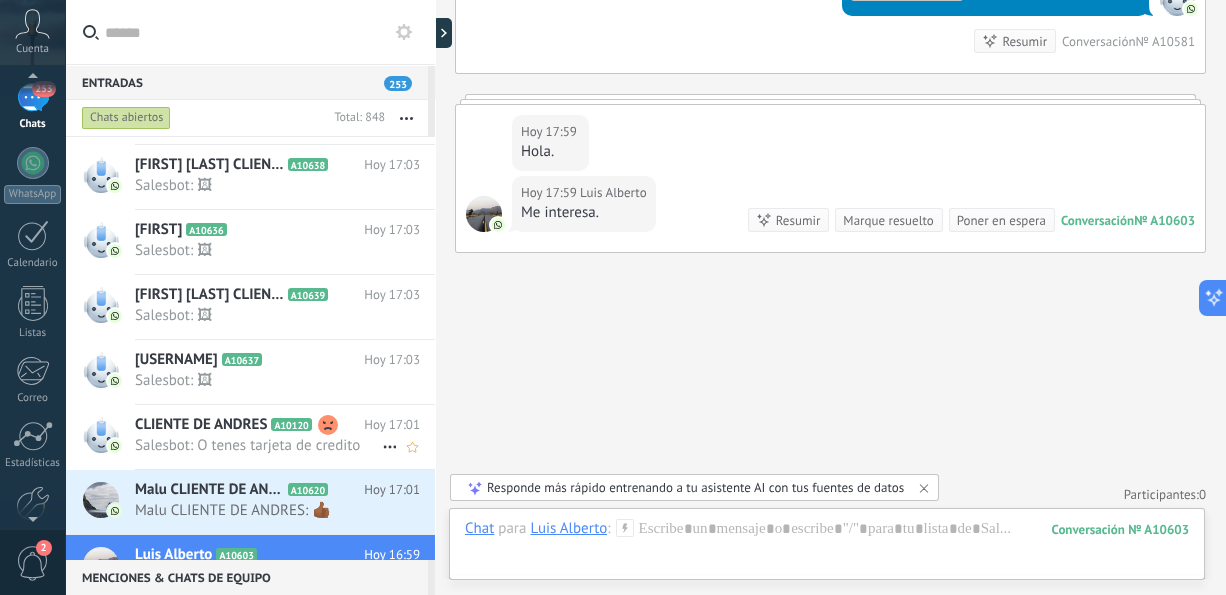 click on "Salesbot: O tenes tarjeta de credito" at bounding box center (258, 445) 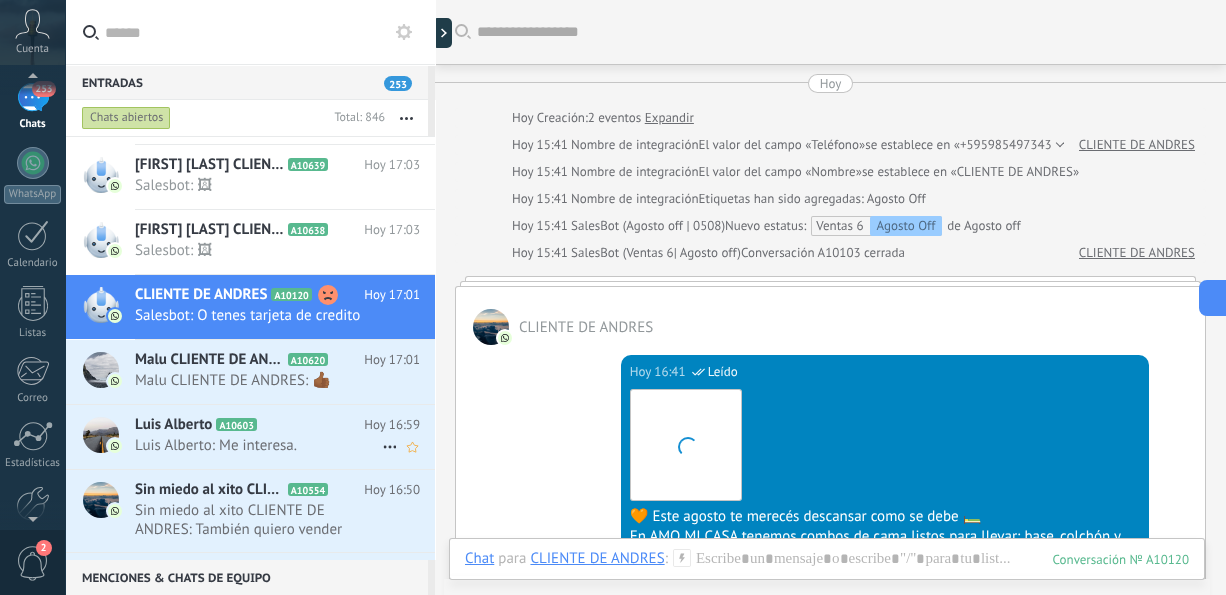 scroll, scrollTop: 2206, scrollLeft: 0, axis: vertical 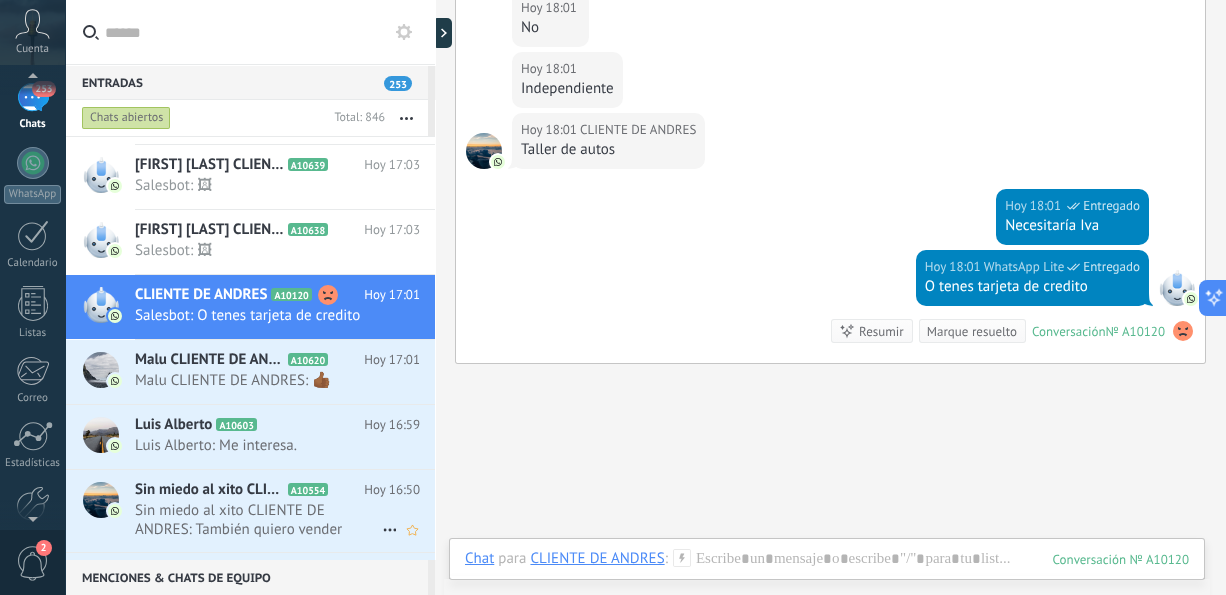 click on "Sin miedo al xito CLIENTE DE ANDRES: También quiero vender" at bounding box center (258, 520) 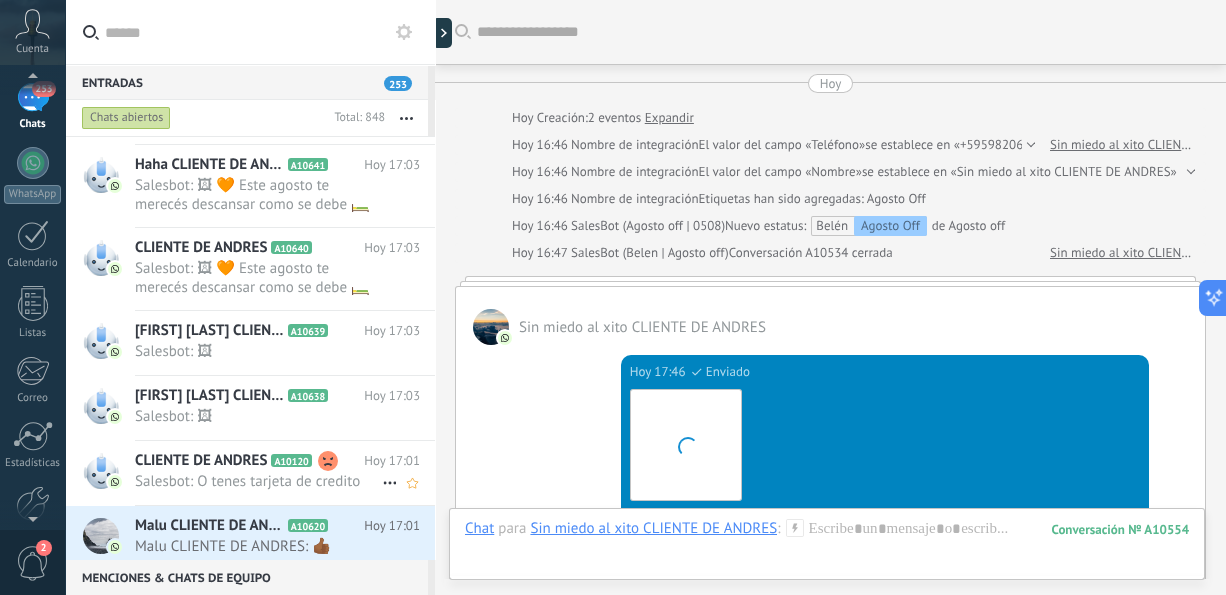scroll, scrollTop: 2987, scrollLeft: 0, axis: vertical 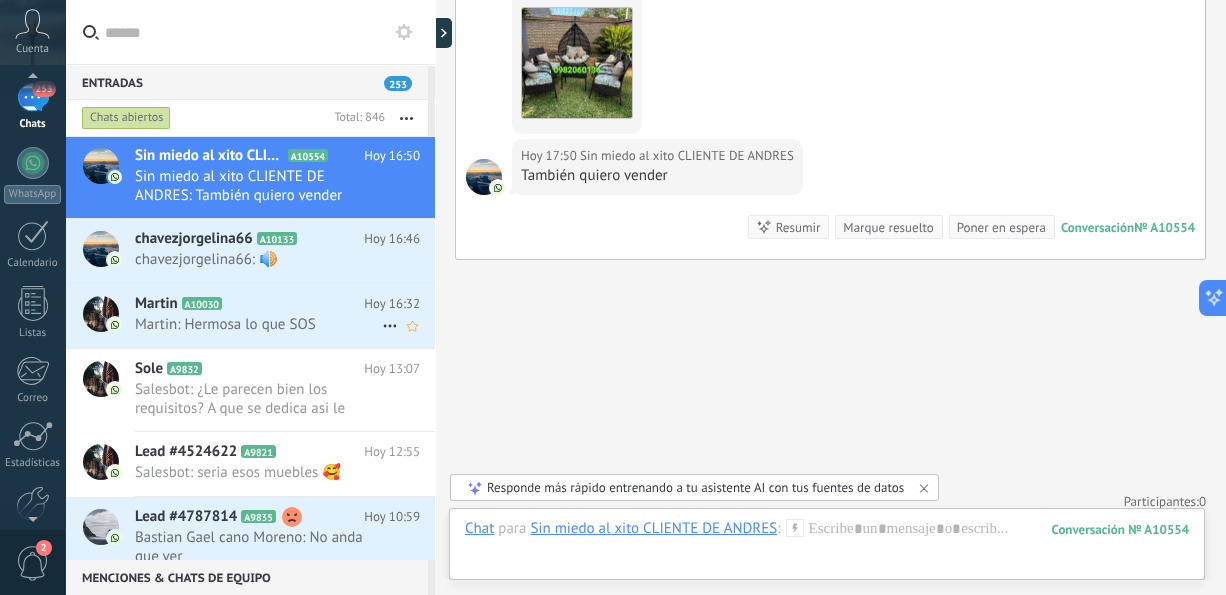click on "[FIRST]
A10030" at bounding box center (249, 304) 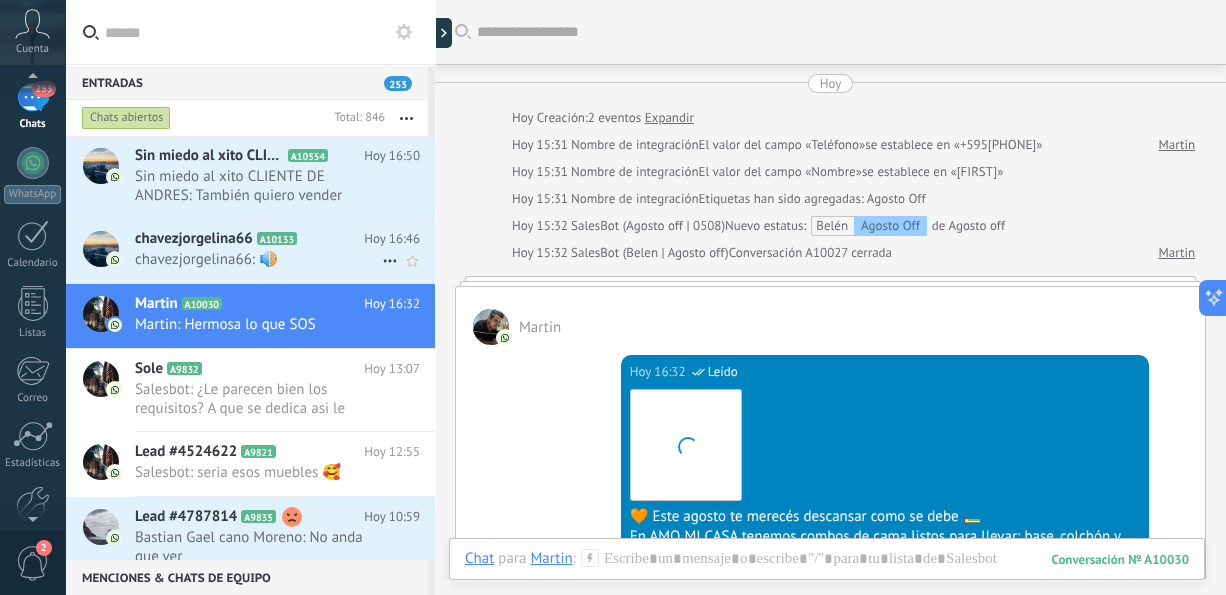 scroll, scrollTop: 1329, scrollLeft: 0, axis: vertical 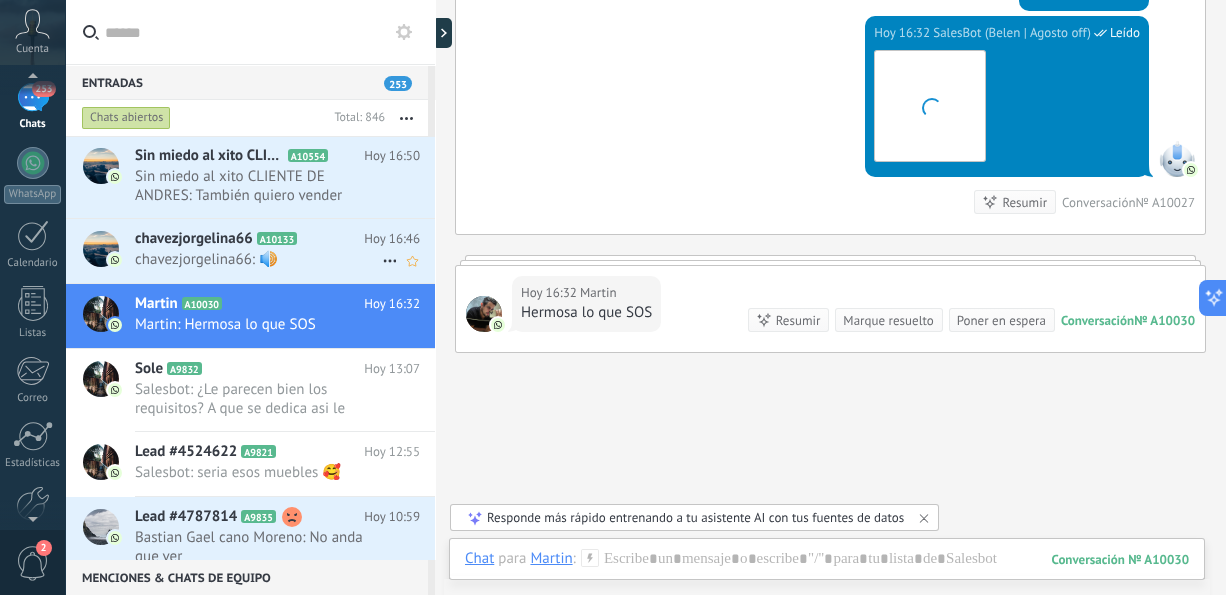 click on "[USERNAME]
A10133
Hoy 16:46
[USERNAME]: 🔊" at bounding box center [285, 250] 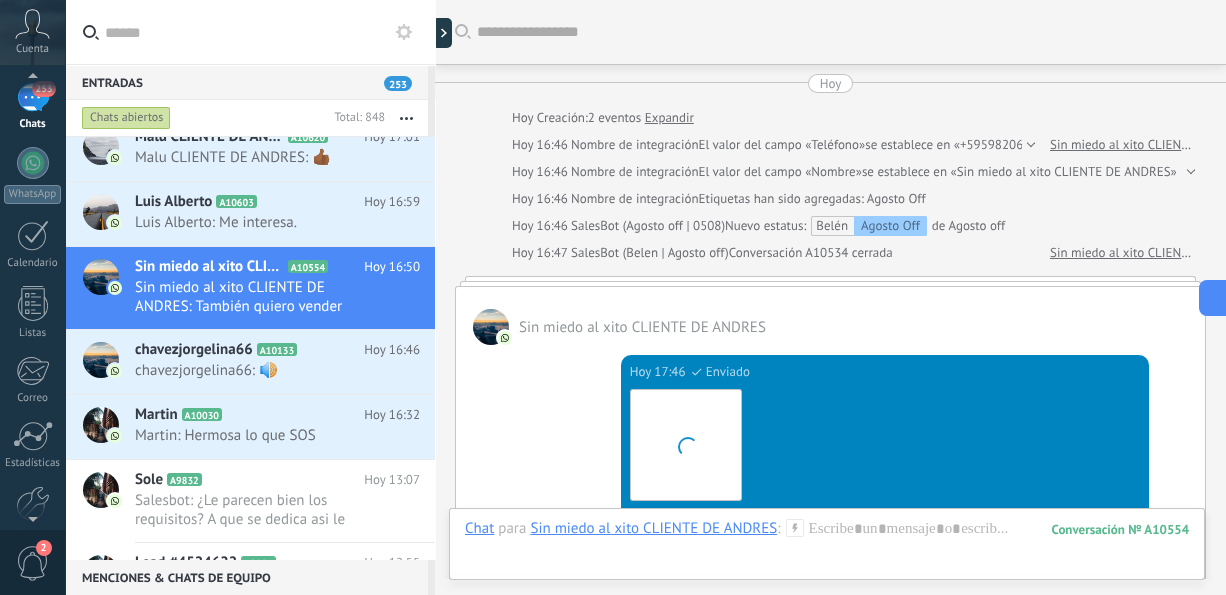 scroll, scrollTop: 2987, scrollLeft: 0, axis: vertical 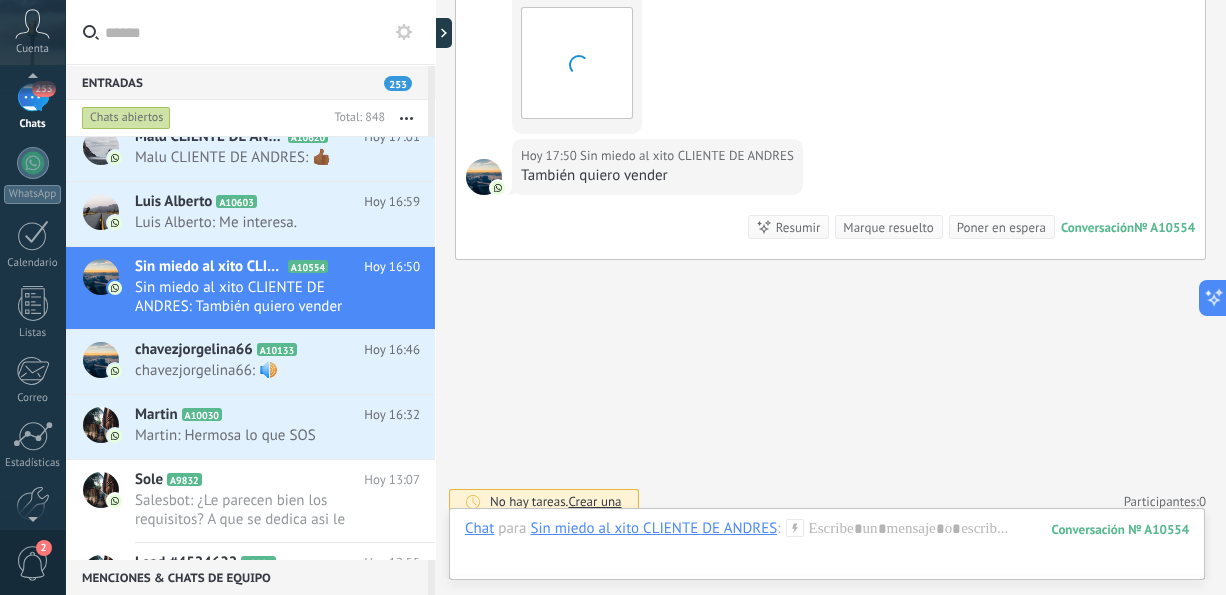click at bounding box center (406, 118) 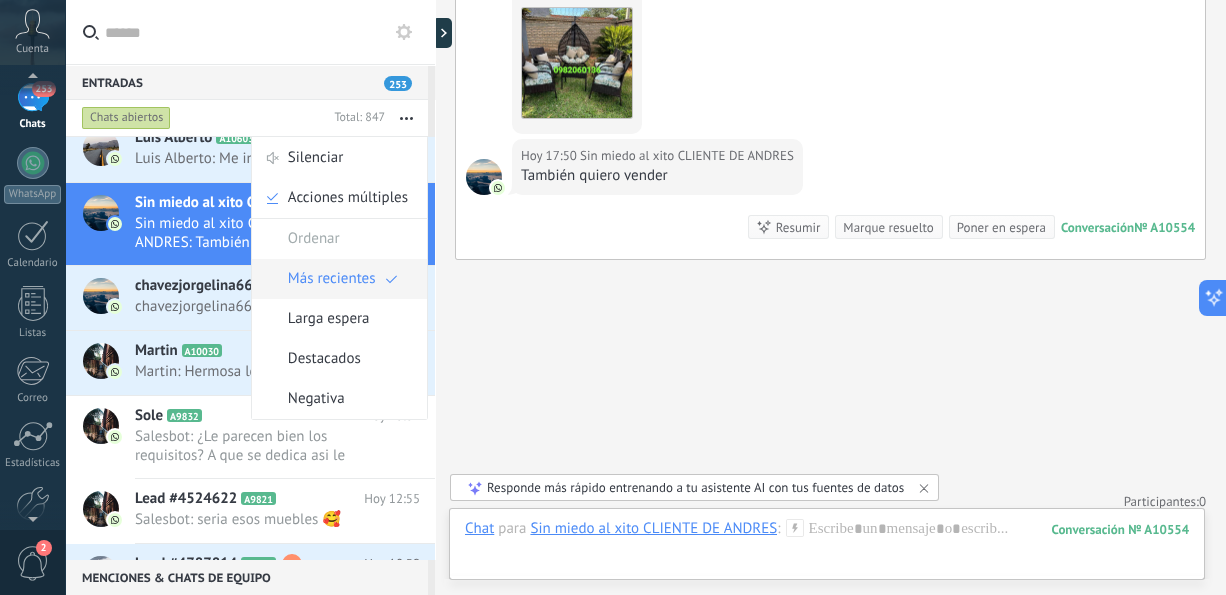 click on "Más recientes" at bounding box center [332, 279] 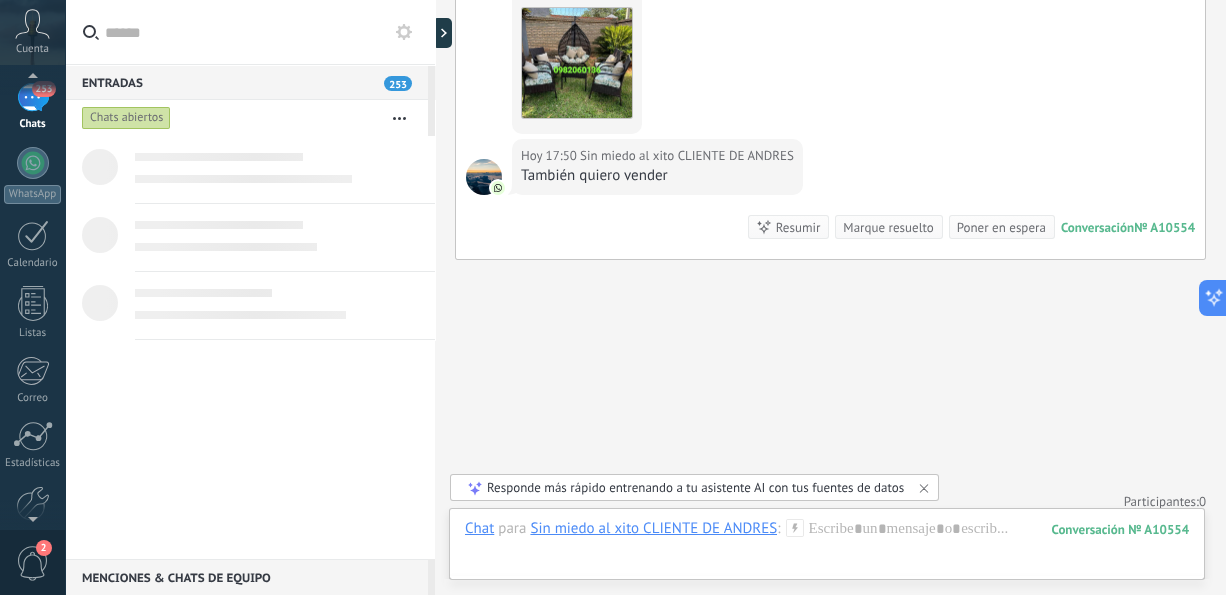 scroll, scrollTop: 0, scrollLeft: 0, axis: both 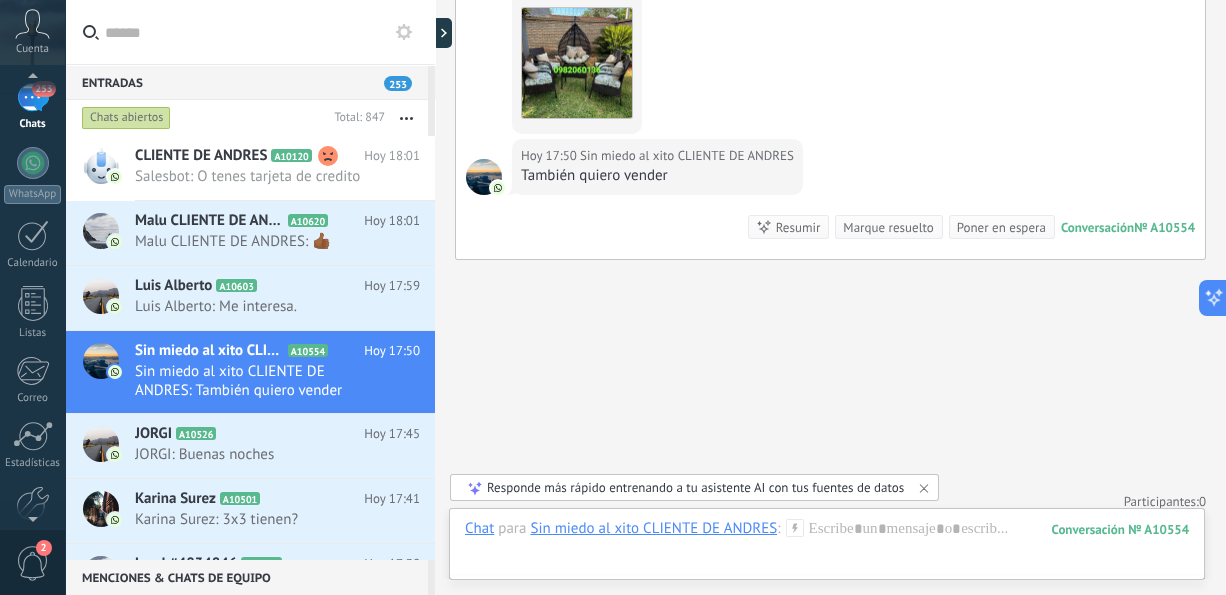 click at bounding box center (406, 118) 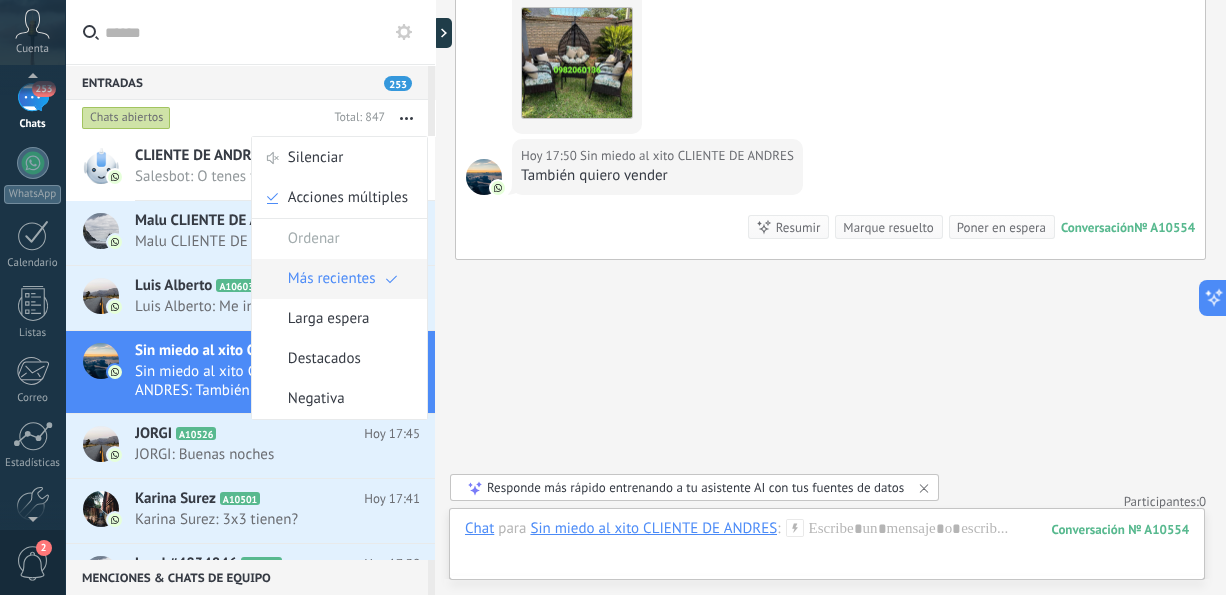 click on "Más recientes" at bounding box center [332, 279] 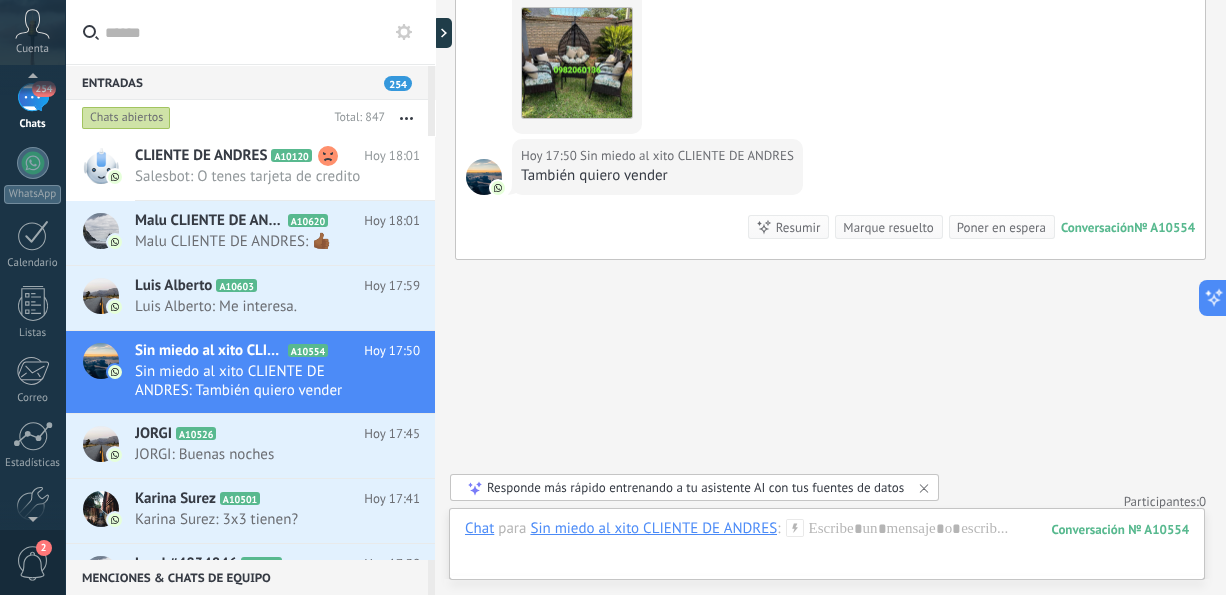 click on "Chats abiertos
Total: 847
Silenciar
Acciones múltiples
Ordenar
Más recientes" at bounding box center (250, 118) 